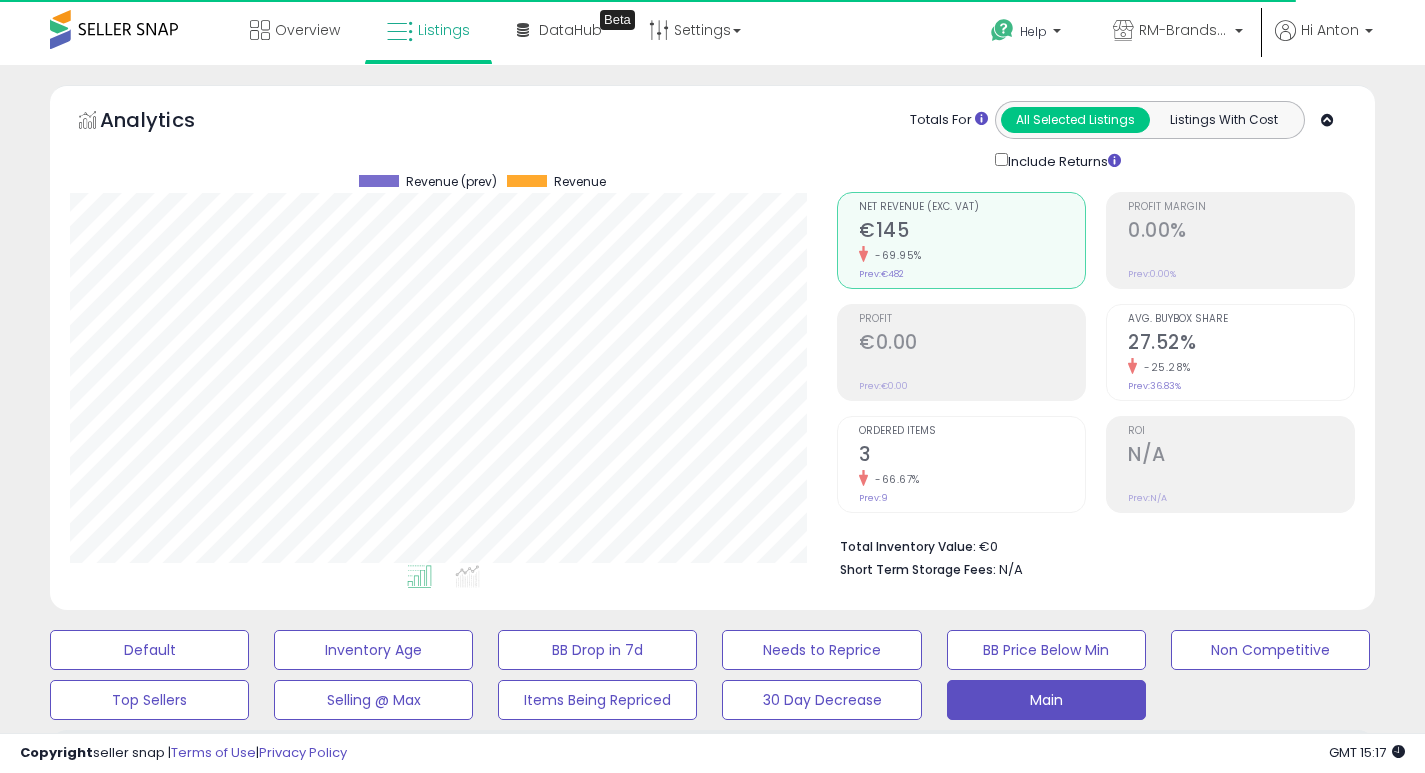 select on "**" 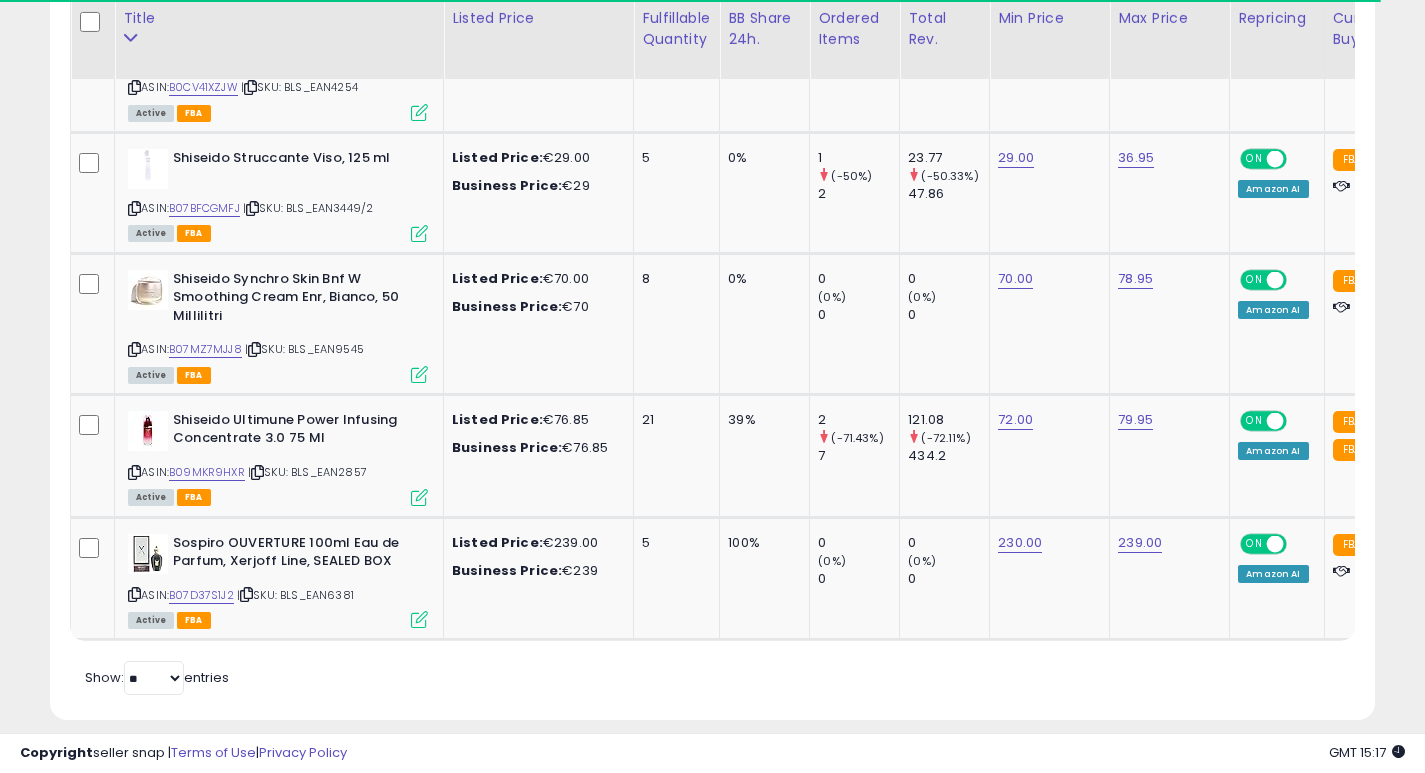 scroll, scrollTop: 1931, scrollLeft: 0, axis: vertical 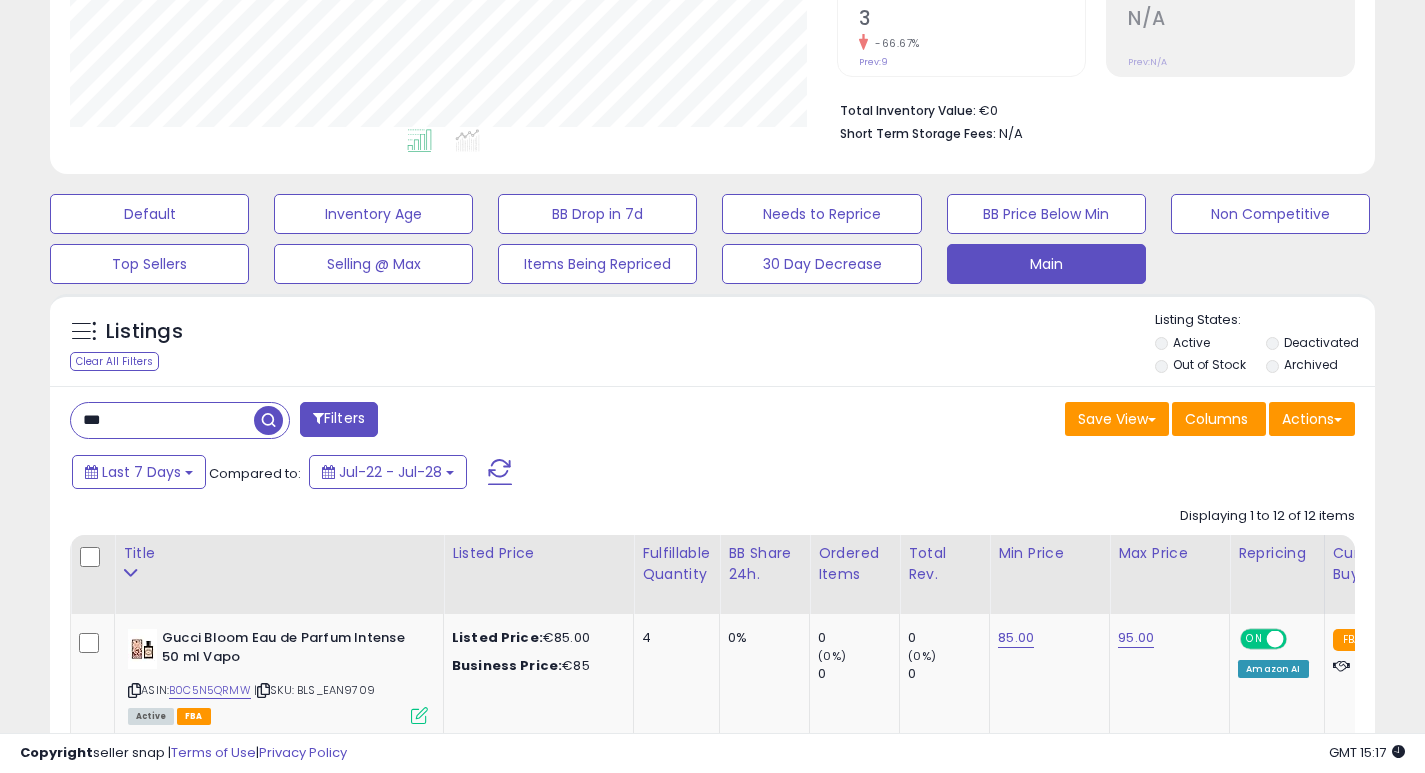 click on "***" at bounding box center (162, 420) 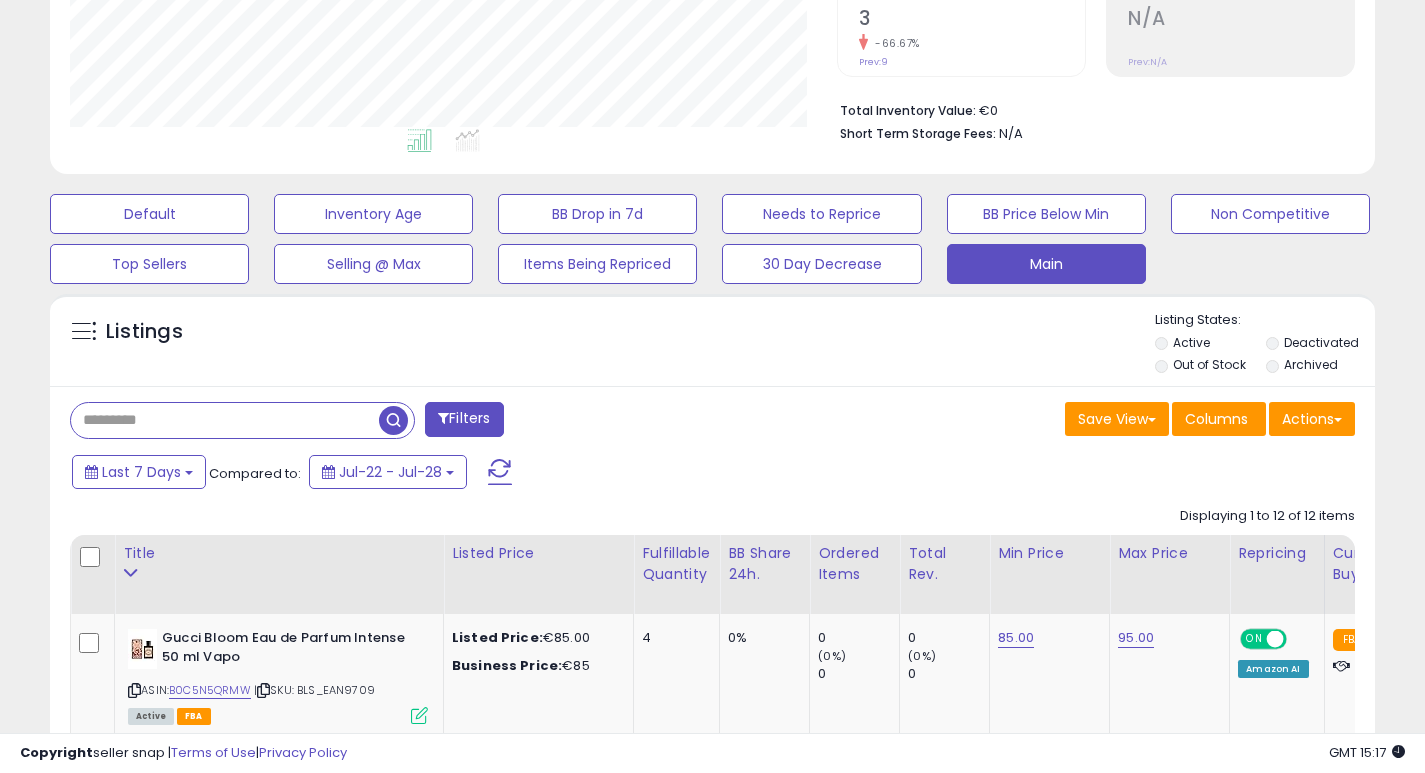 type 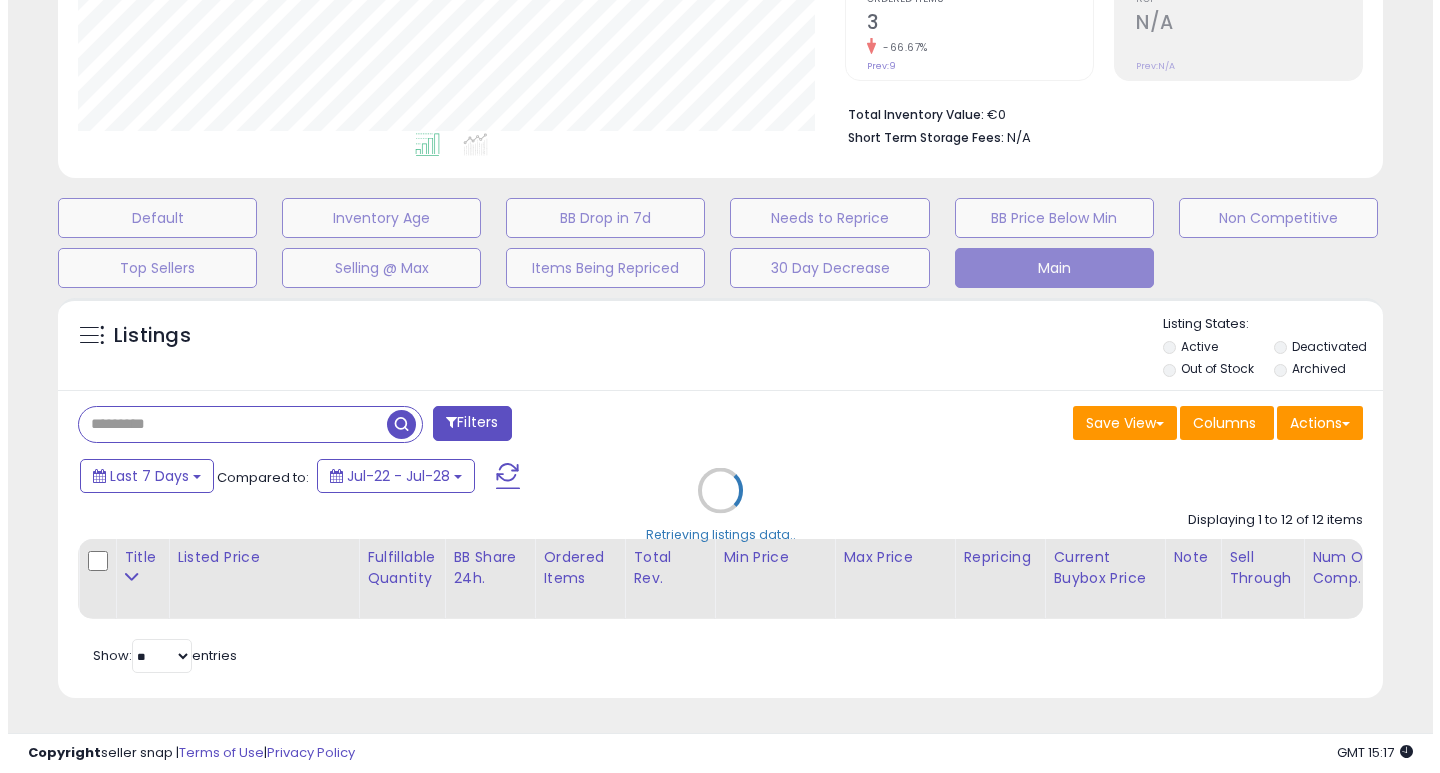 scroll, scrollTop: 999590, scrollLeft: 999224, axis: both 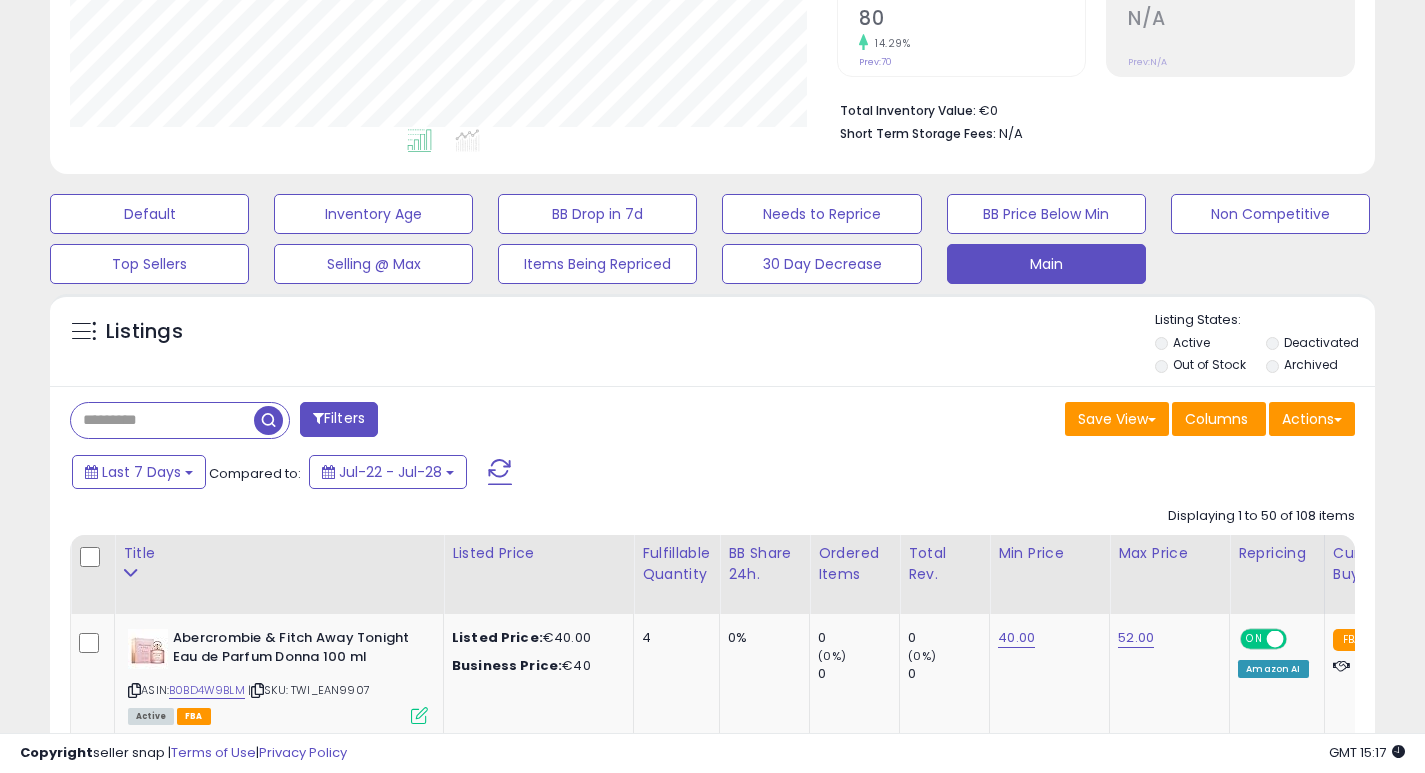 click on "Filters" at bounding box center [339, 419] 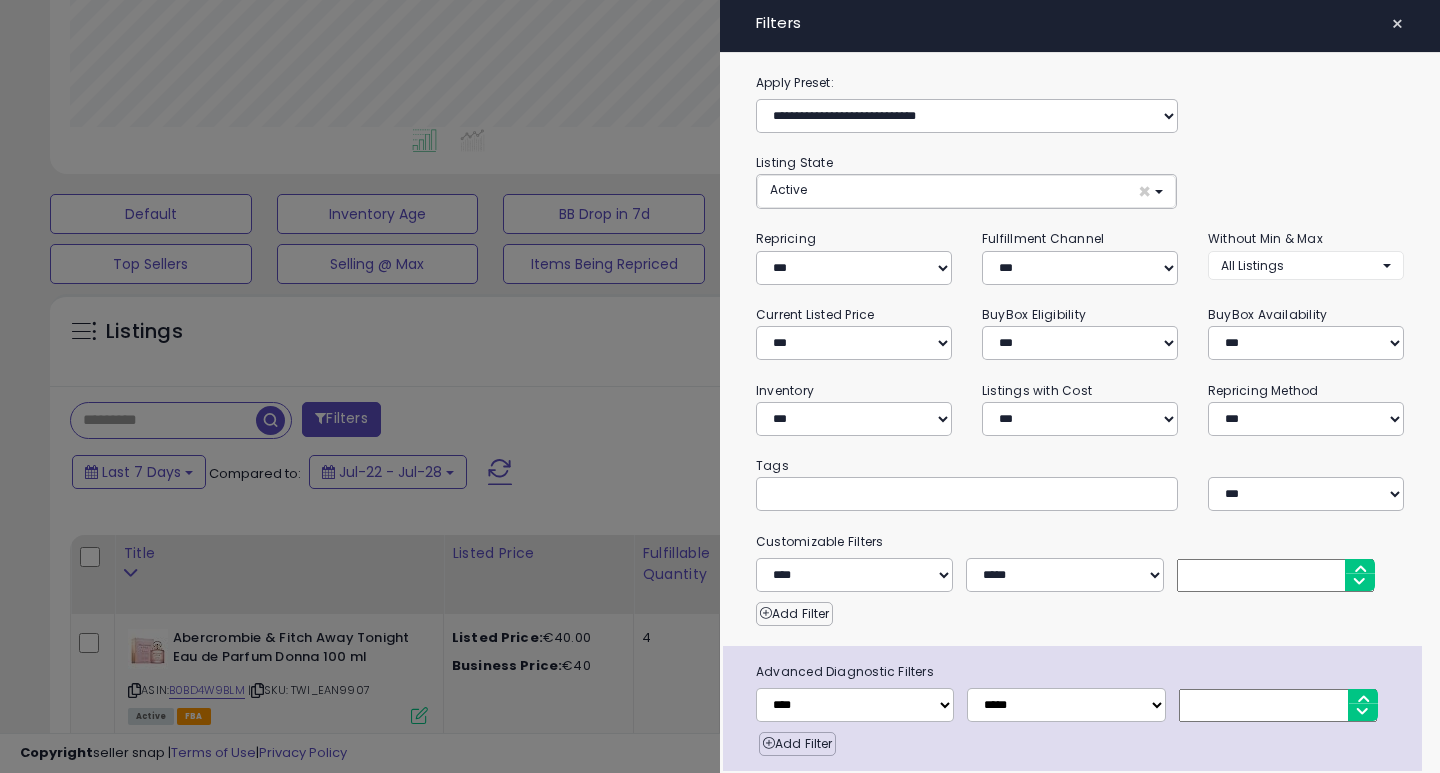 scroll, scrollTop: 999590, scrollLeft: 999224, axis: both 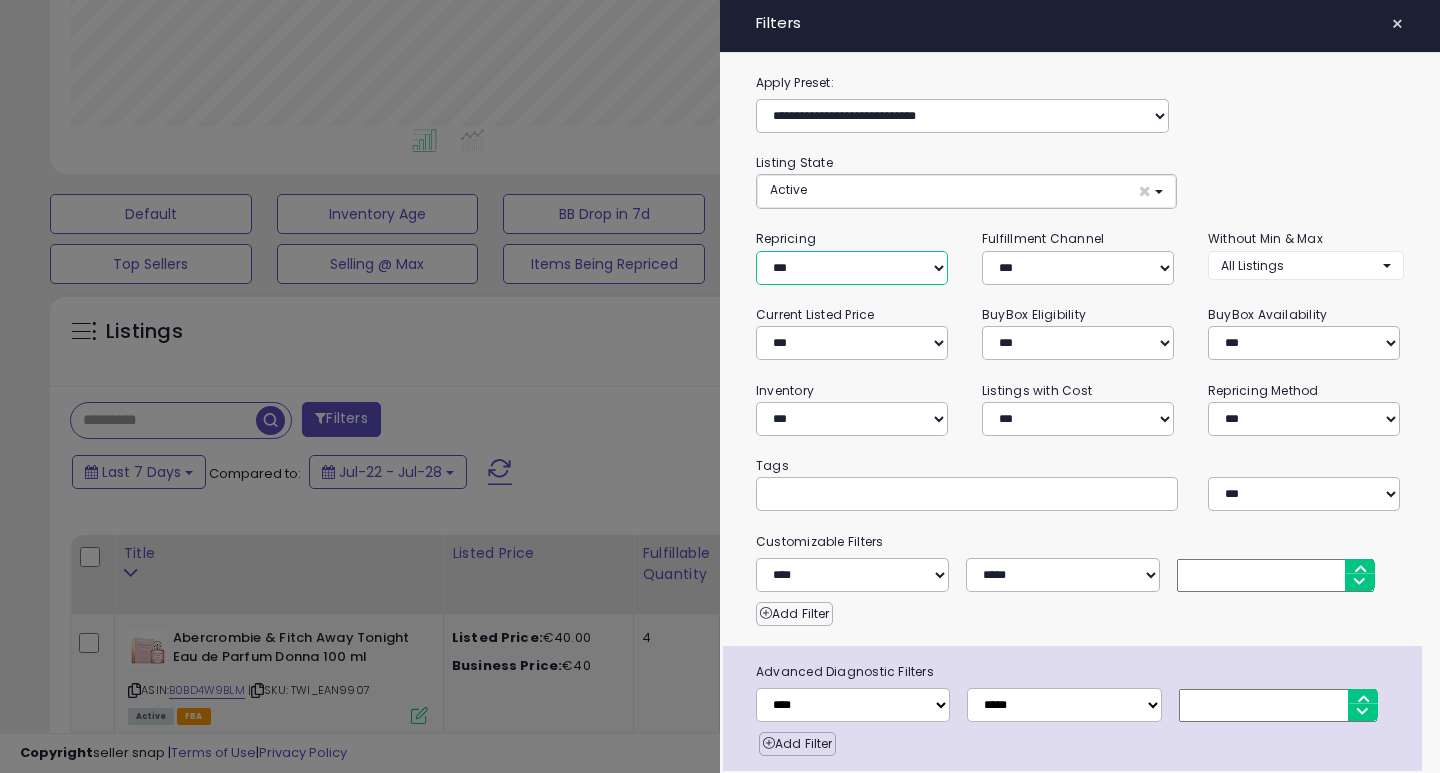 click on "**********" at bounding box center [852, 268] 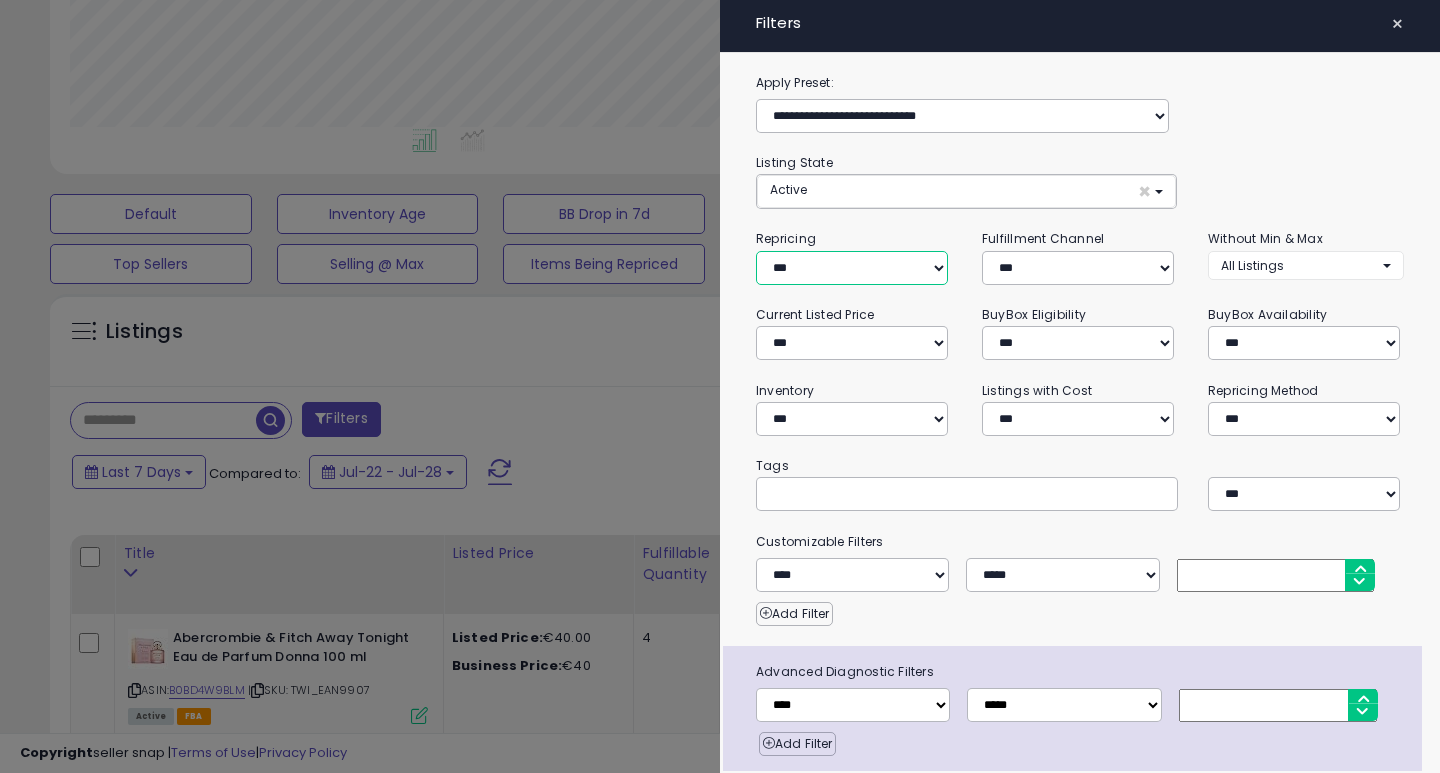 drag, startPoint x: 841, startPoint y: 268, endPoint x: 818, endPoint y: 344, distance: 79.40403 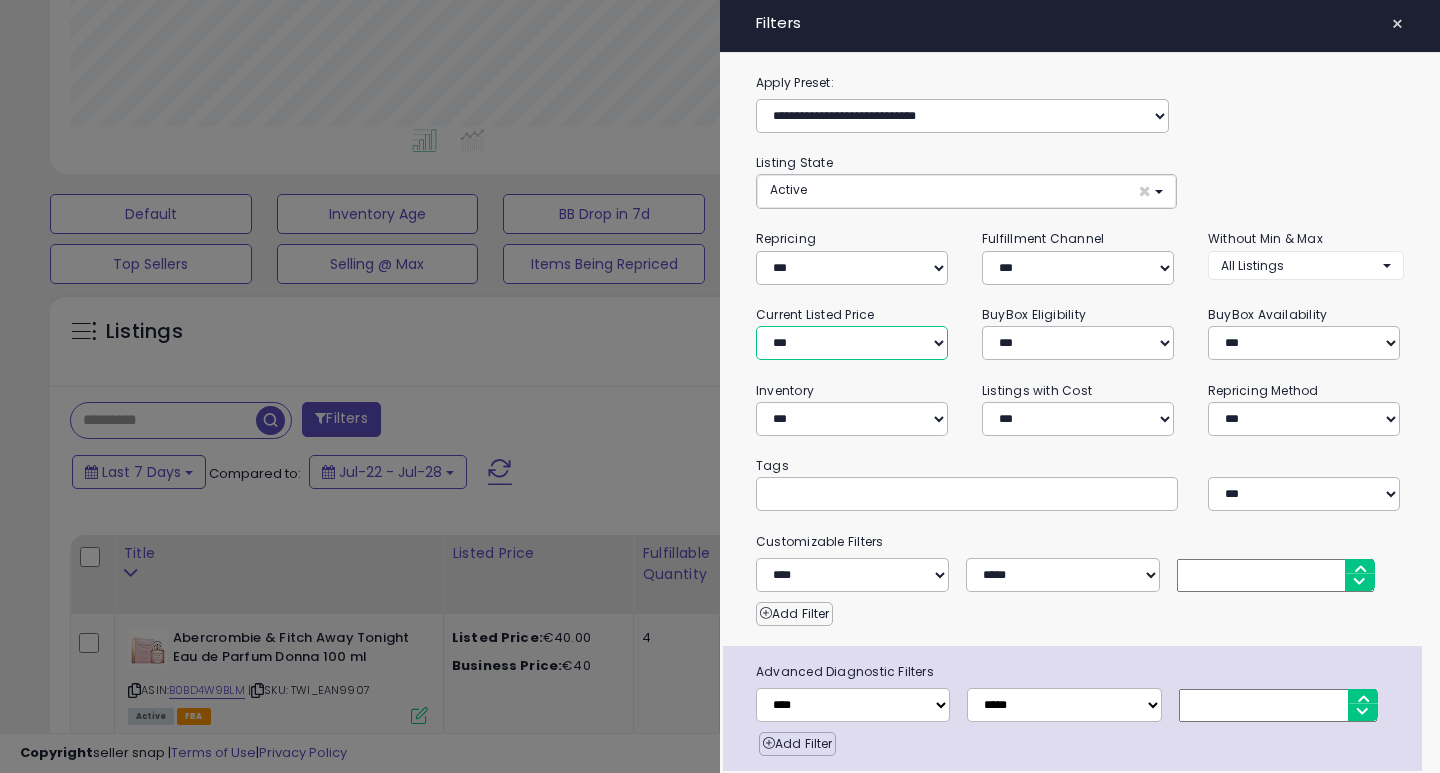 click on "**********" at bounding box center (852, 343) 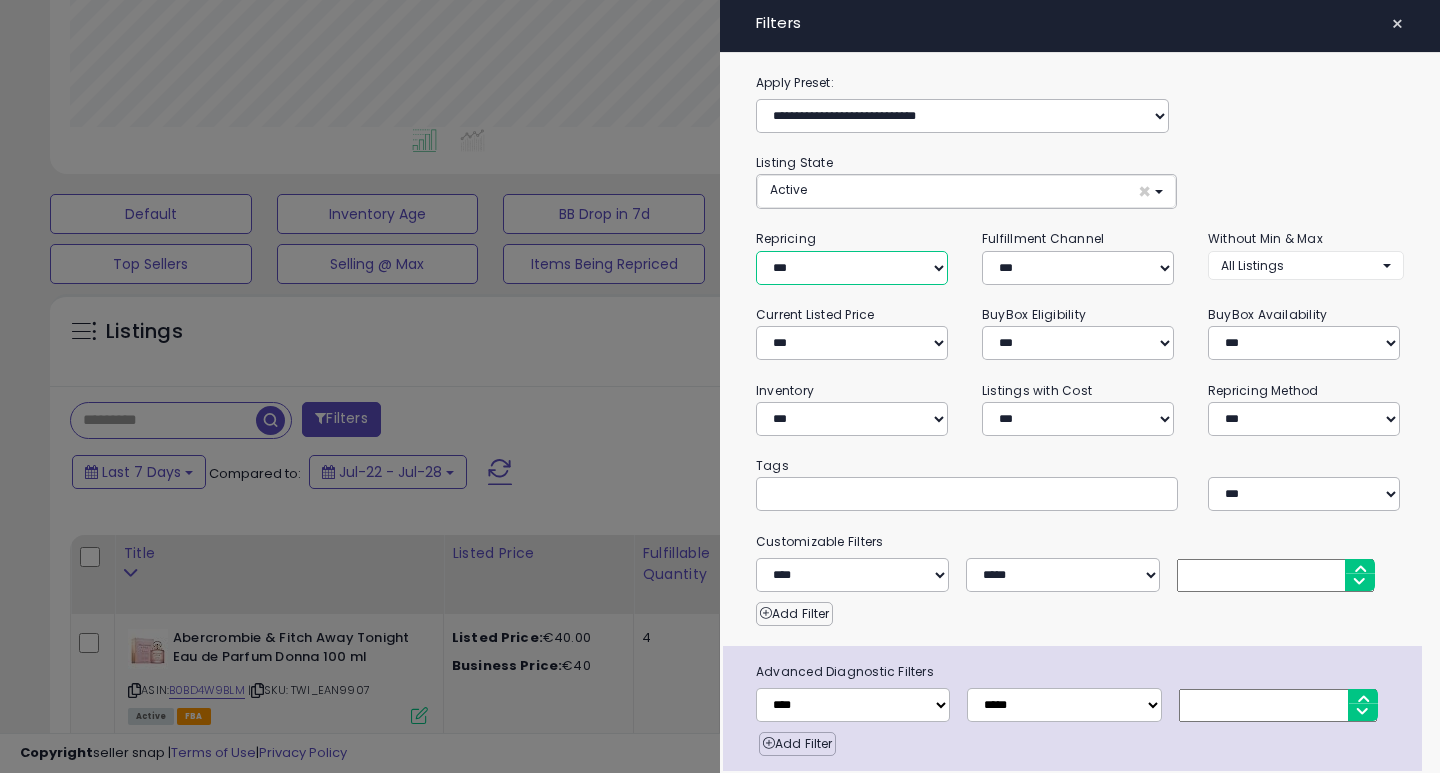 click on "**********" at bounding box center (852, 268) 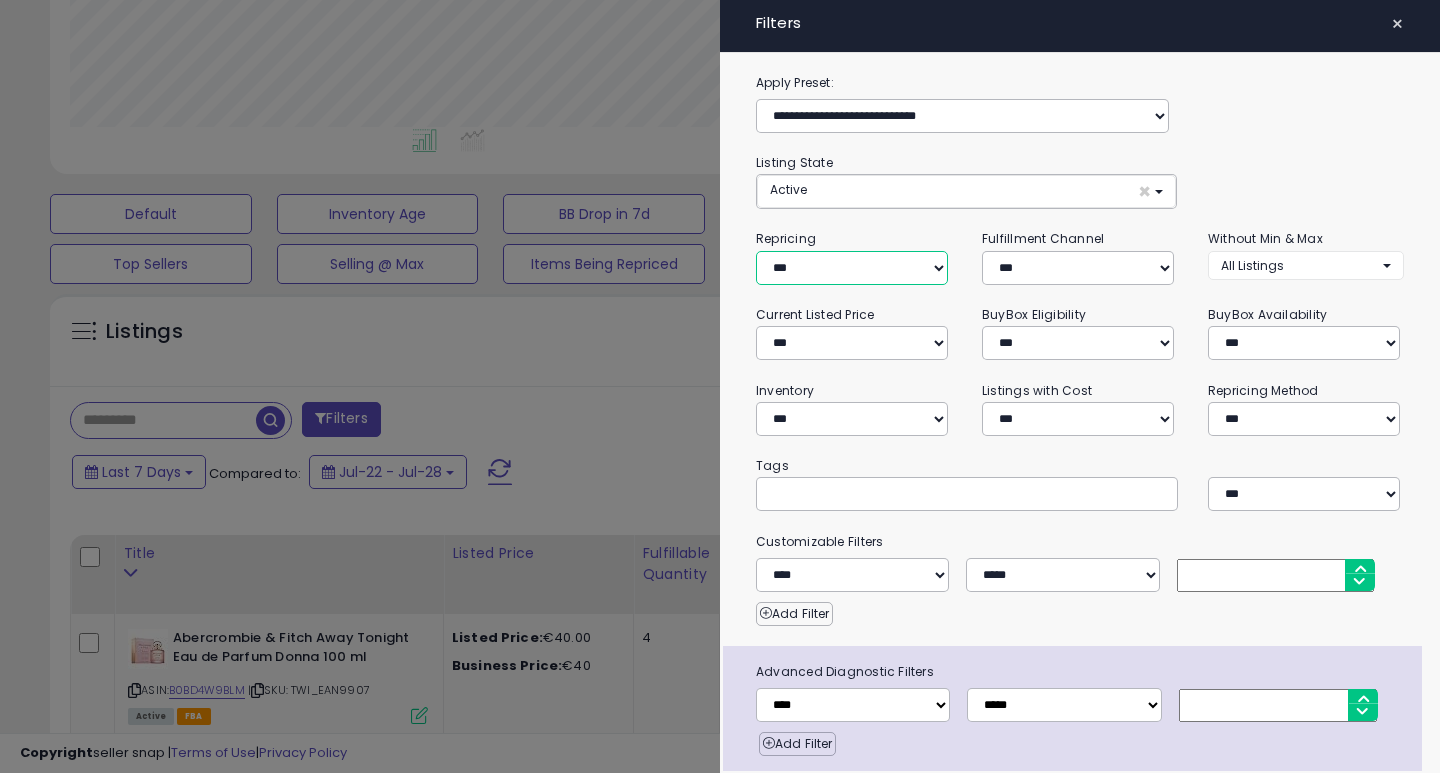 select on "***" 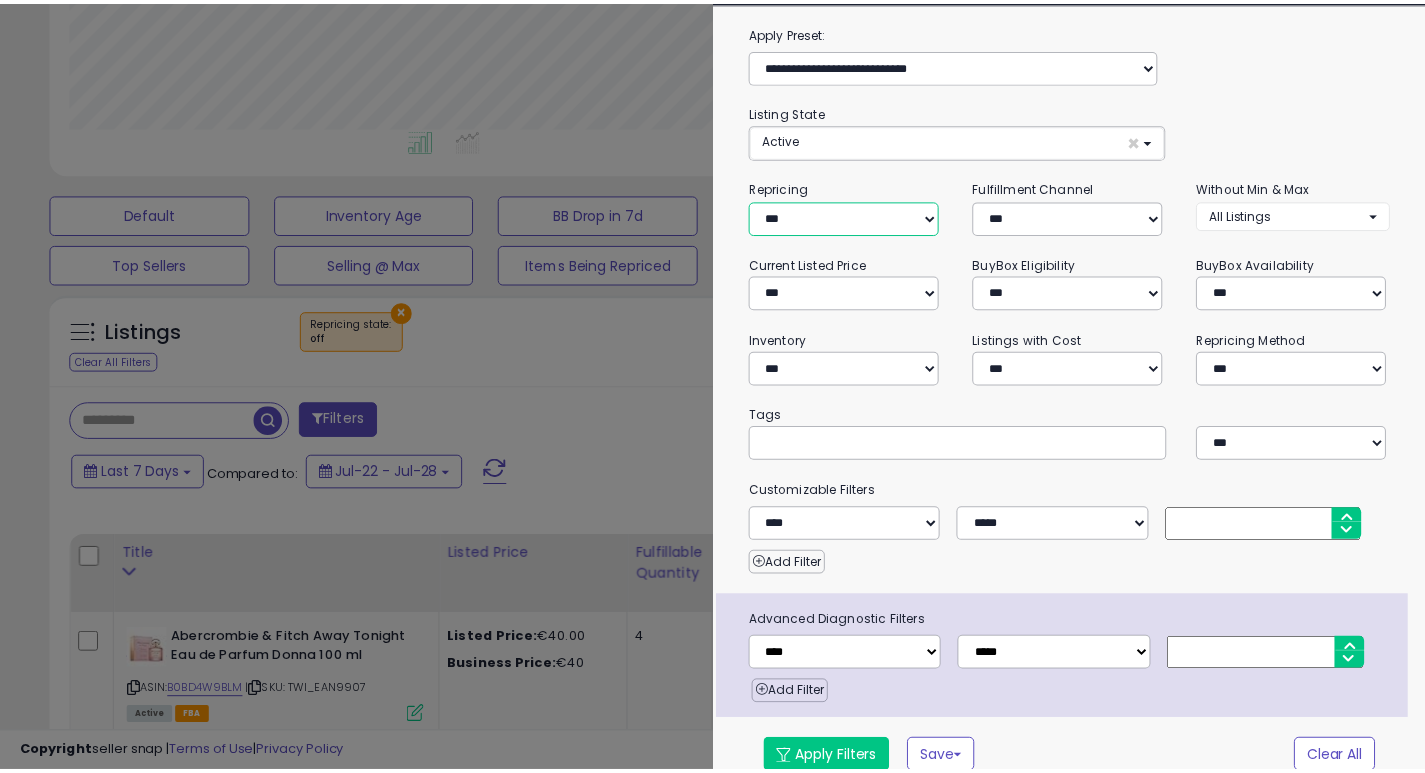scroll, scrollTop: 68, scrollLeft: 0, axis: vertical 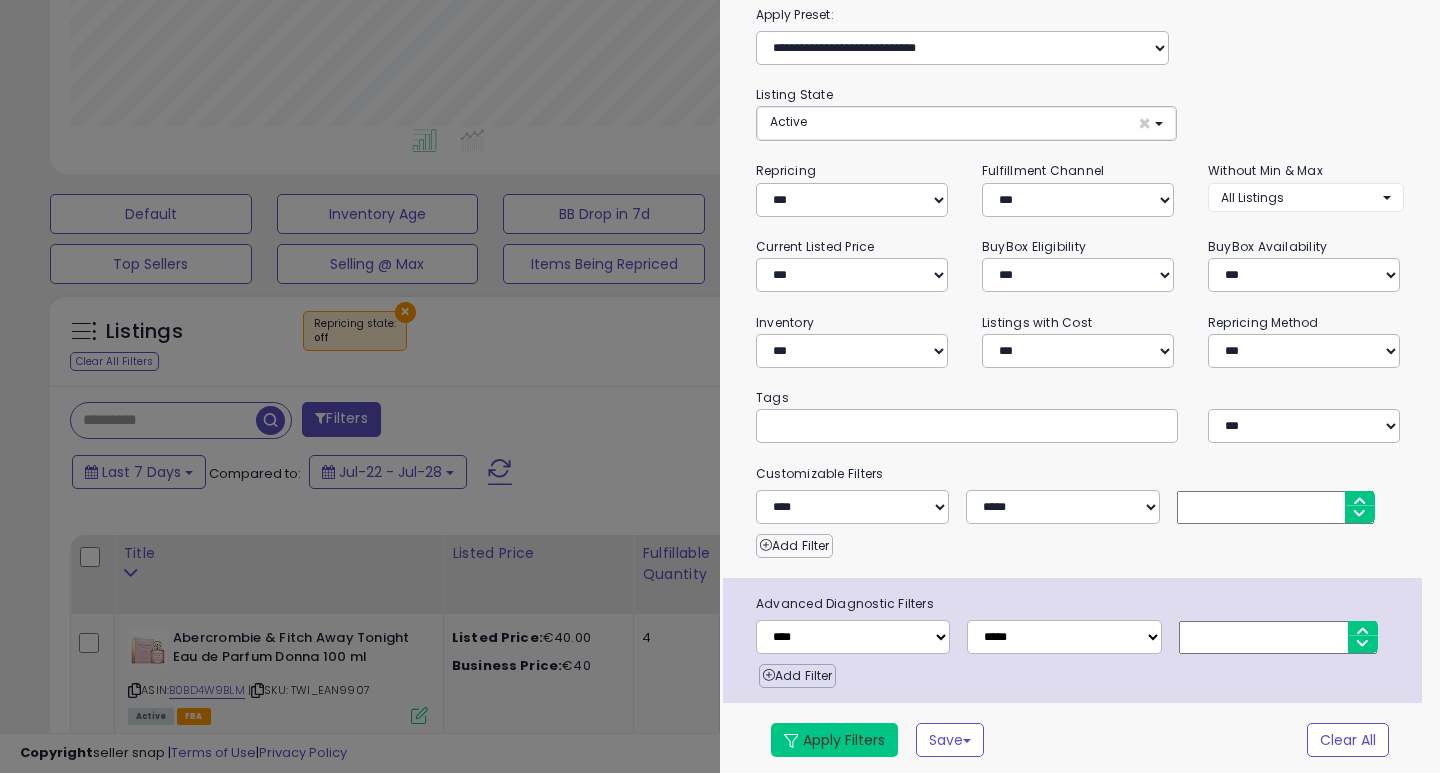 click on "Apply Filters" at bounding box center [834, 740] 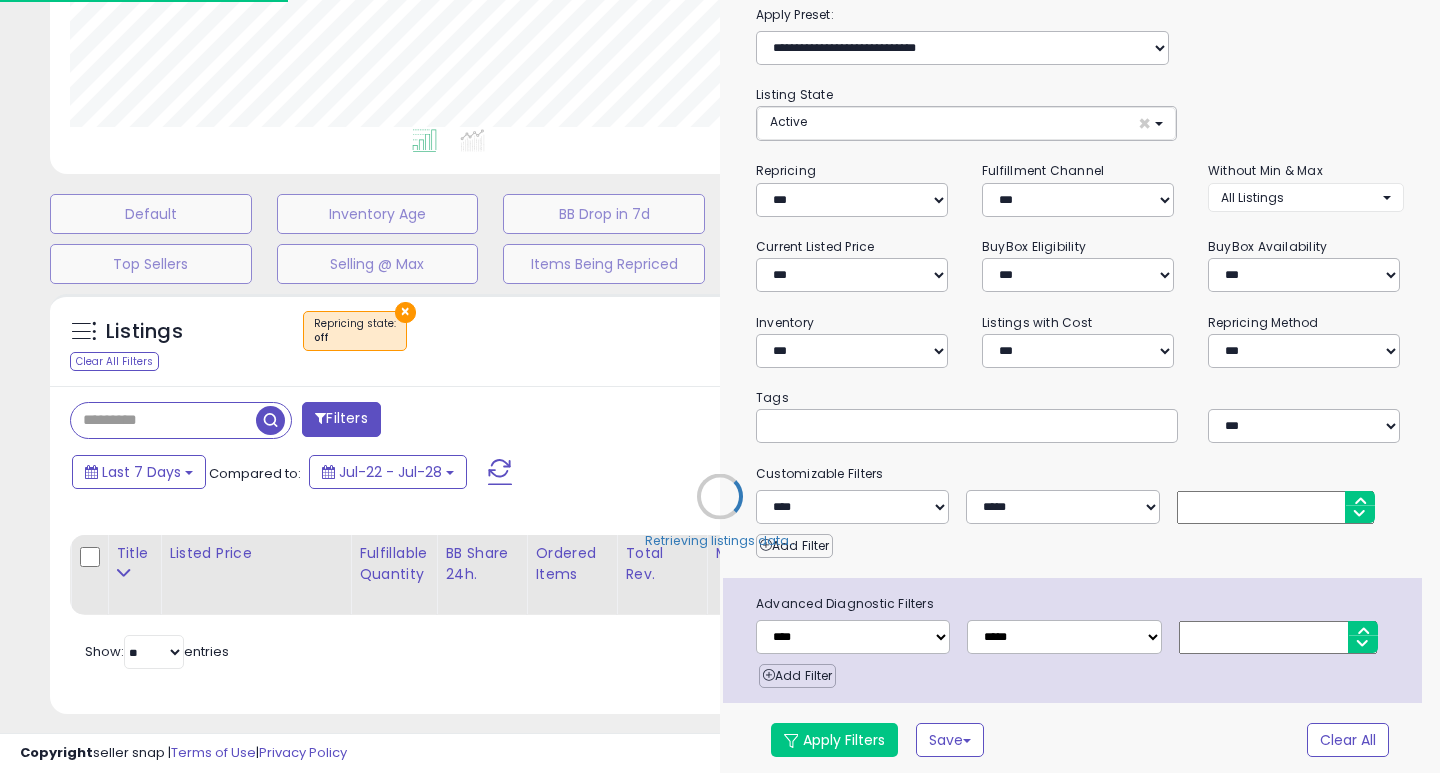select on "*" 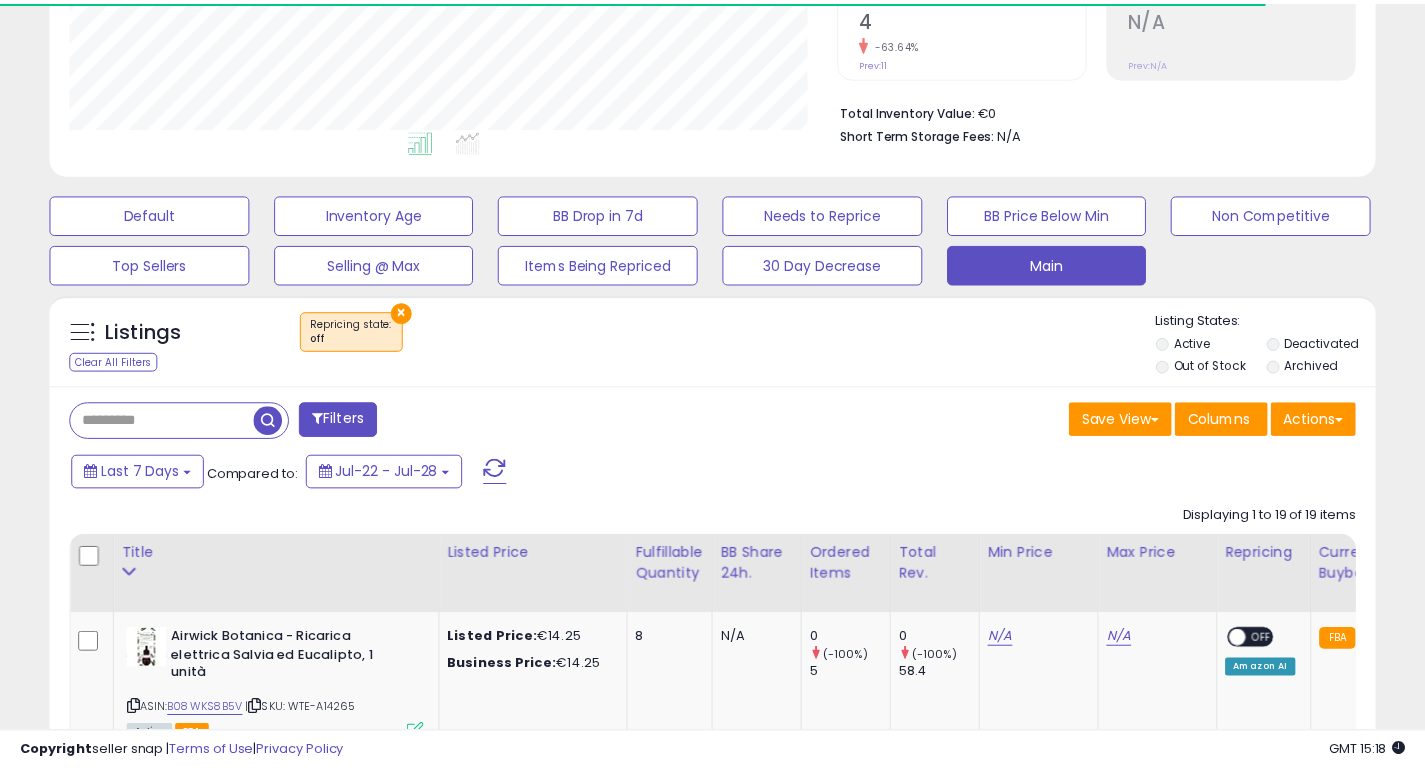scroll, scrollTop: 999590, scrollLeft: 999233, axis: both 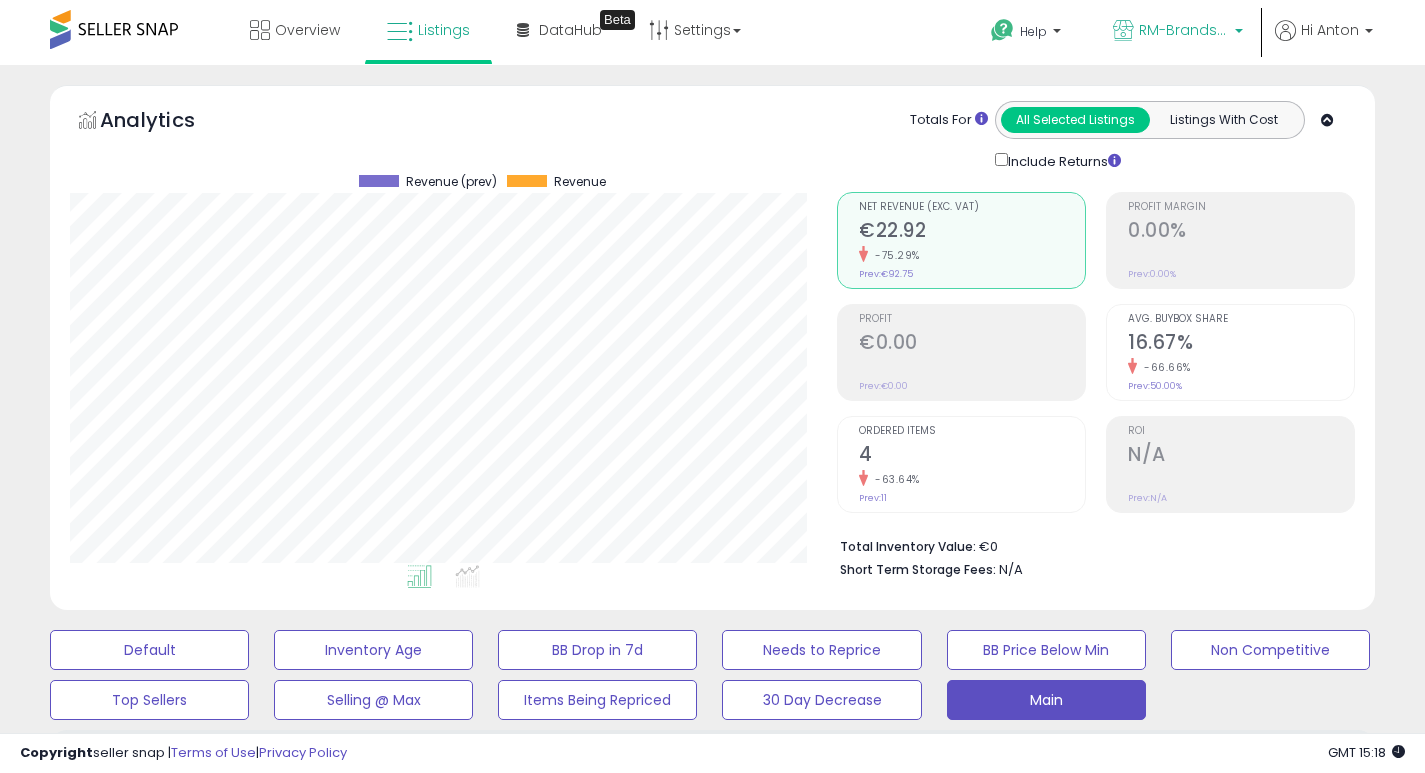 click on "RM-Brands (IT)" at bounding box center [1184, 30] 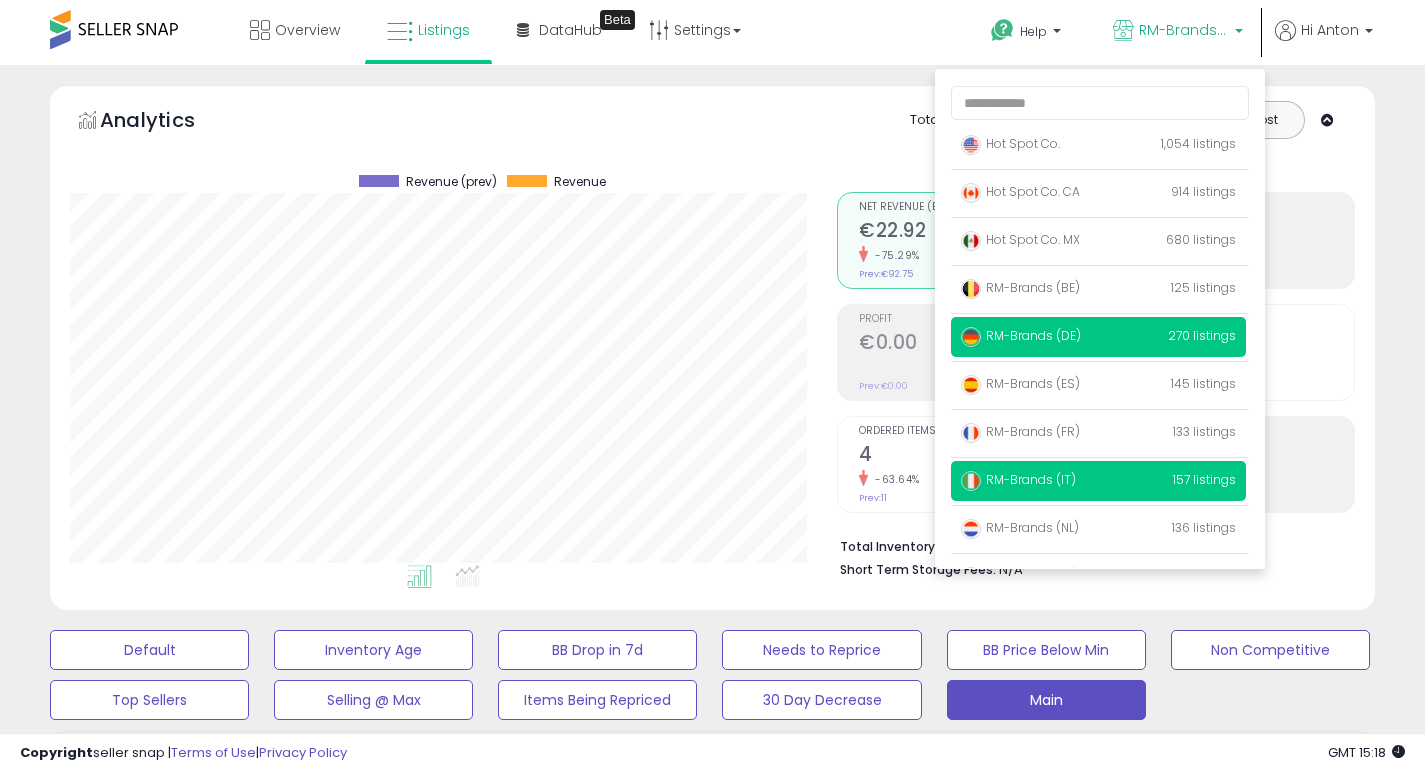 click on "RM-Brands (DE)" at bounding box center (1021, 335) 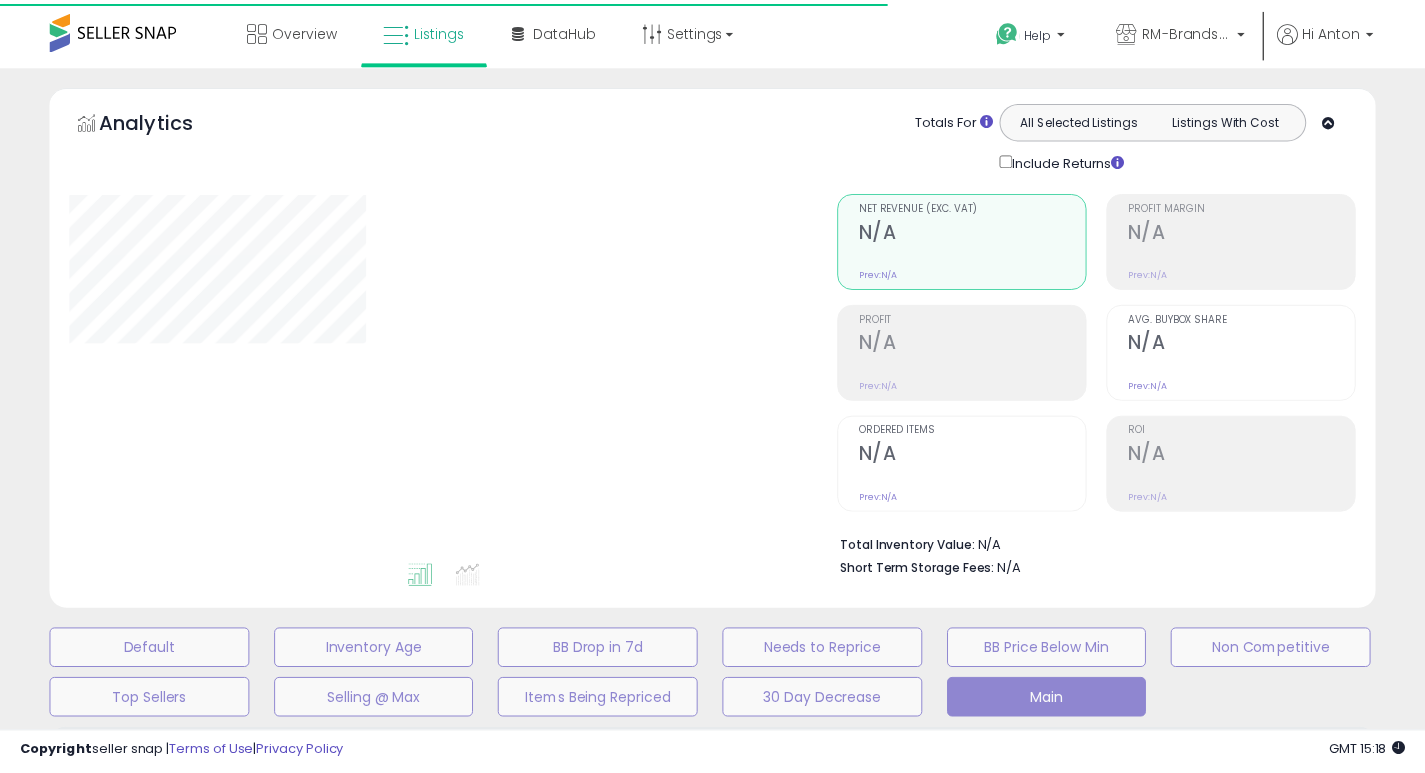 scroll, scrollTop: 0, scrollLeft: 0, axis: both 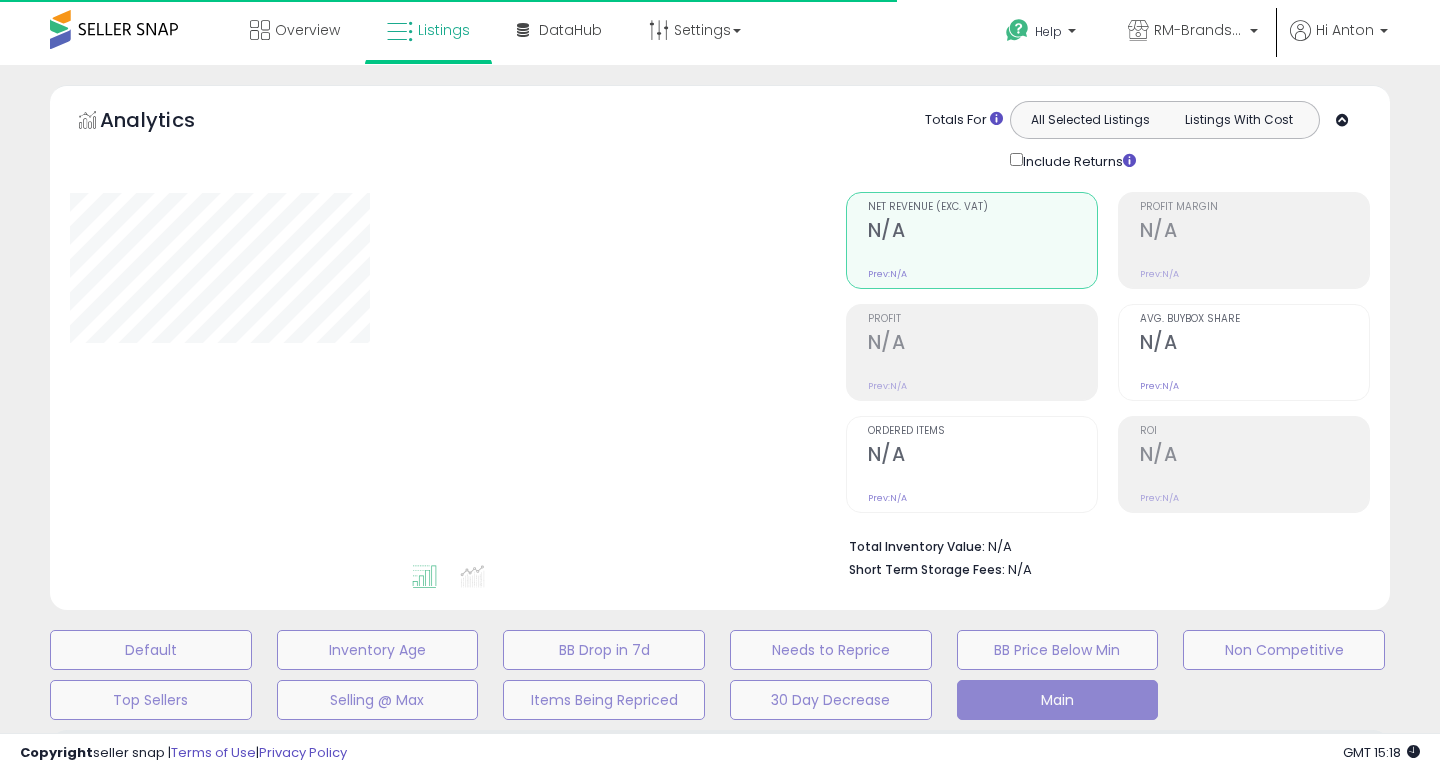 select on "**" 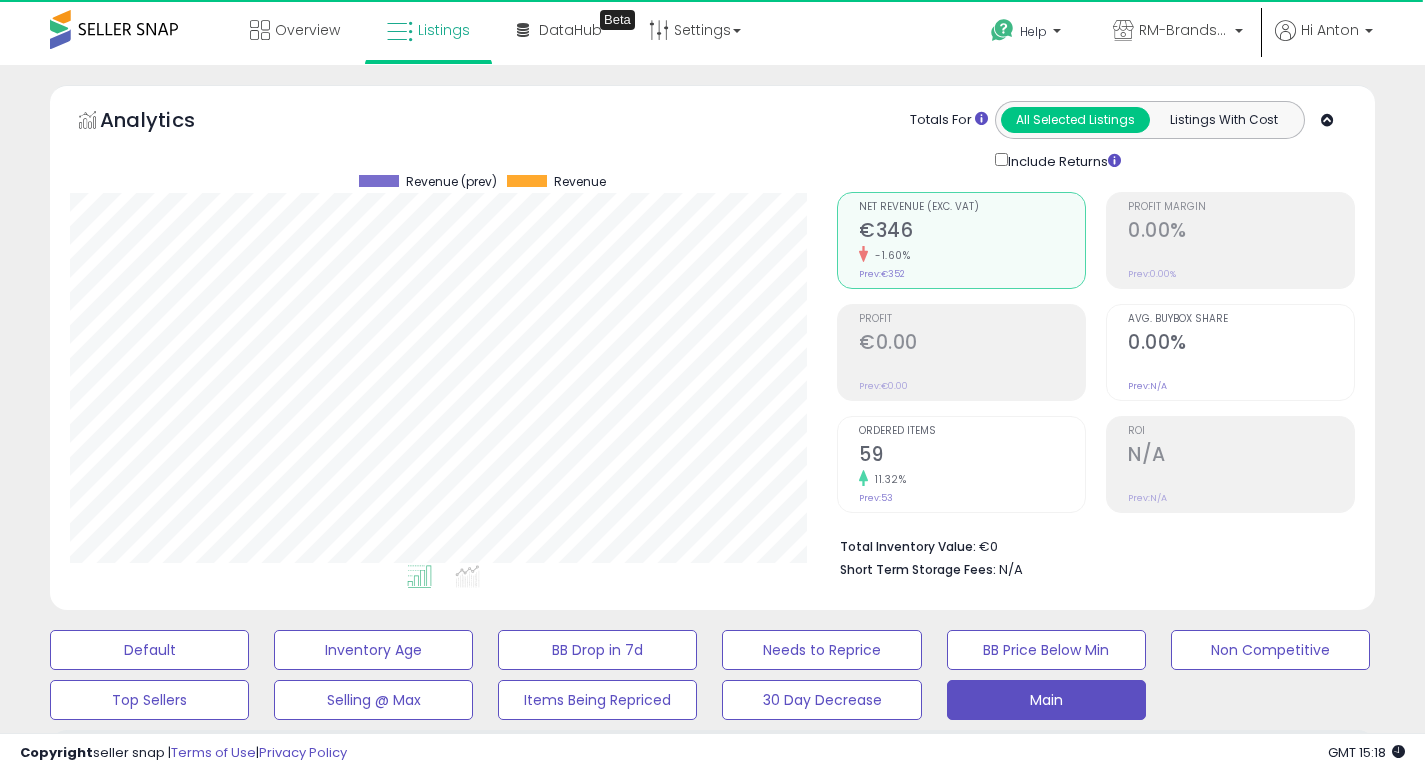 scroll, scrollTop: 999590, scrollLeft: 999233, axis: both 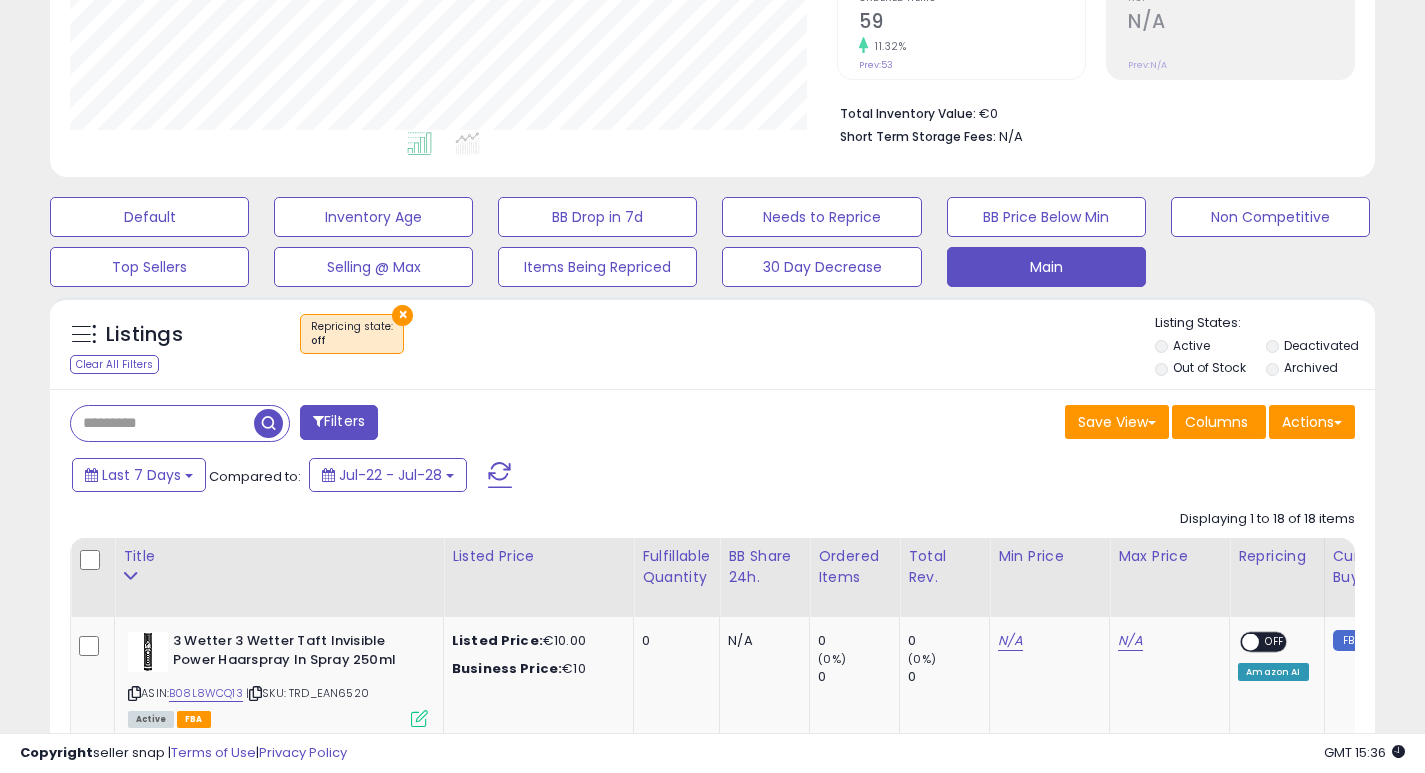 click on "×" at bounding box center [402, 315] 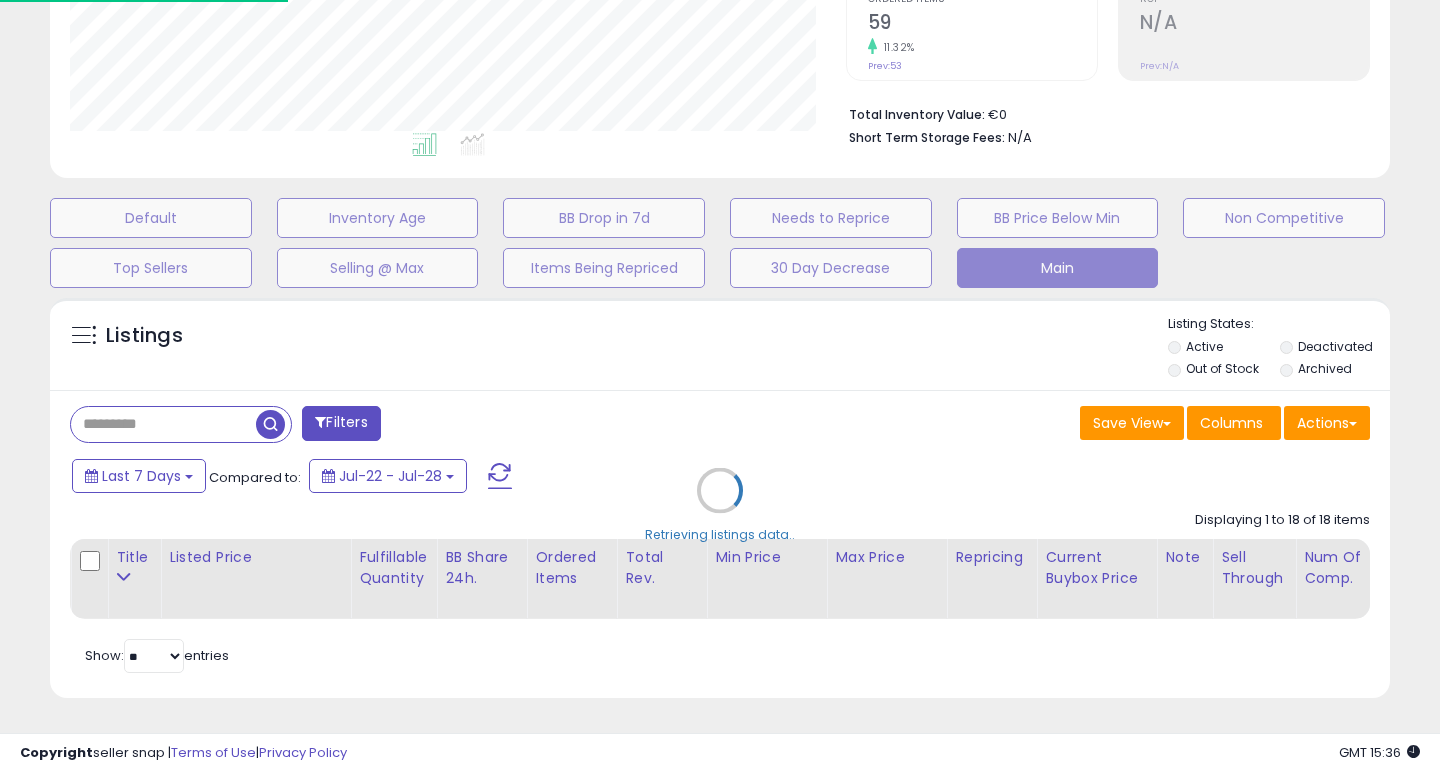 scroll, scrollTop: 999590, scrollLeft: 999224, axis: both 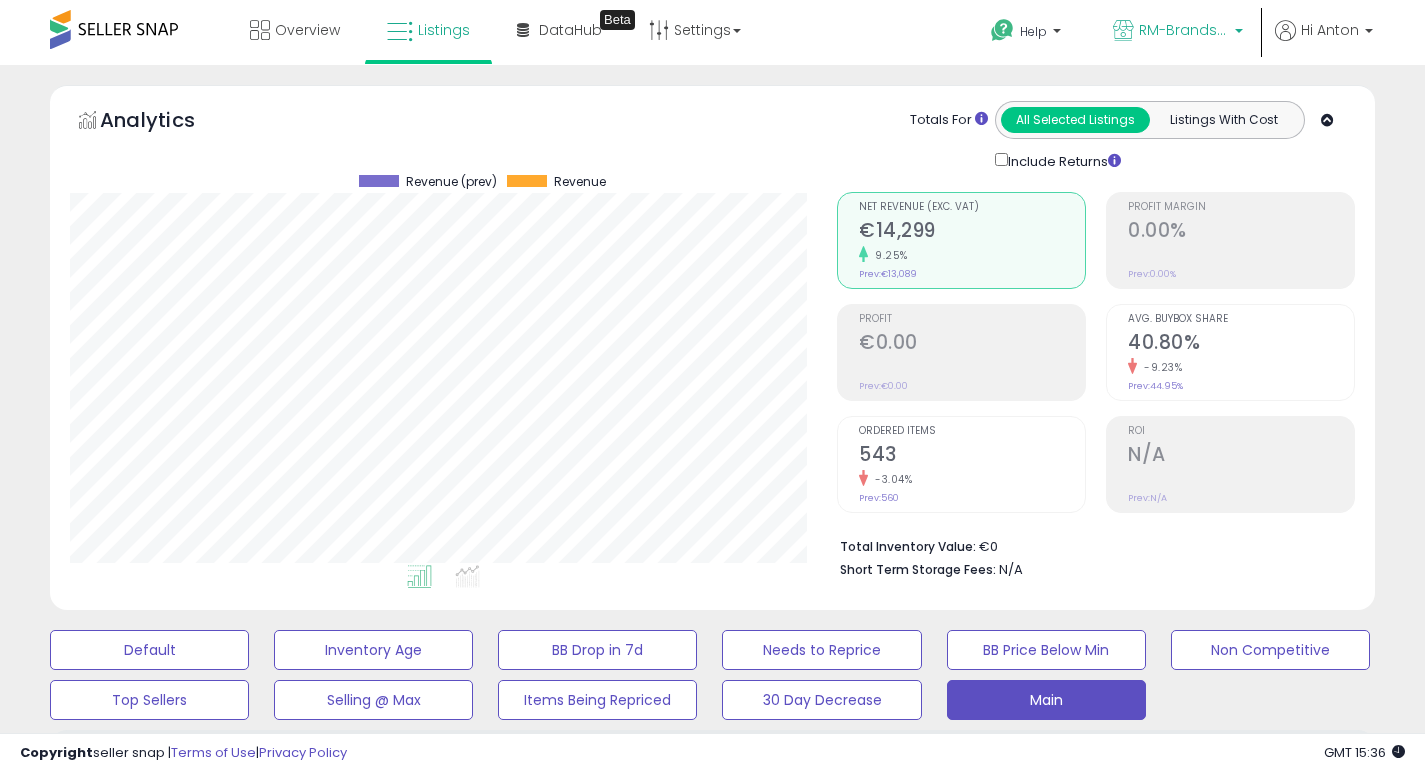 click on "RM-Brands (DE)" at bounding box center [1184, 30] 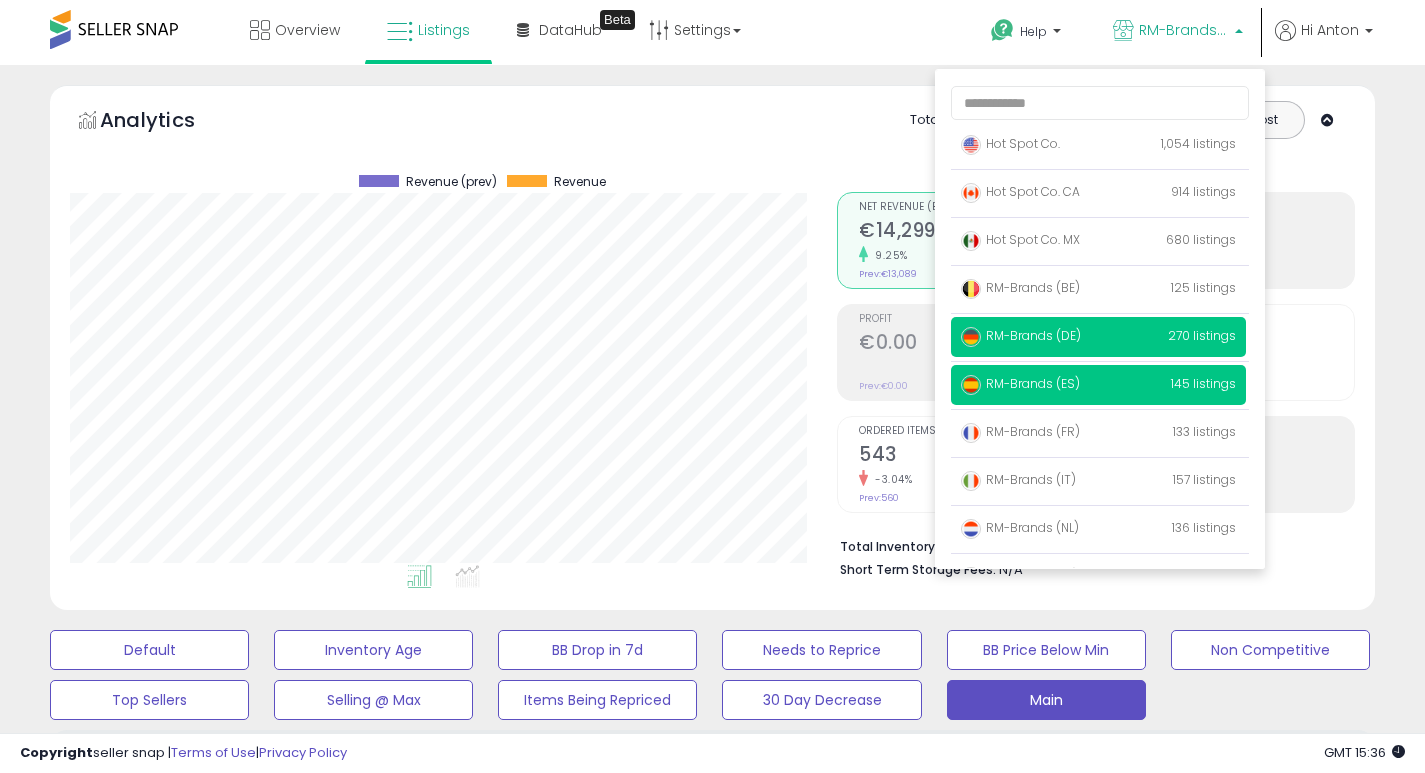 click on "RM-Brands (ES)
145
listings" at bounding box center [1098, 385] 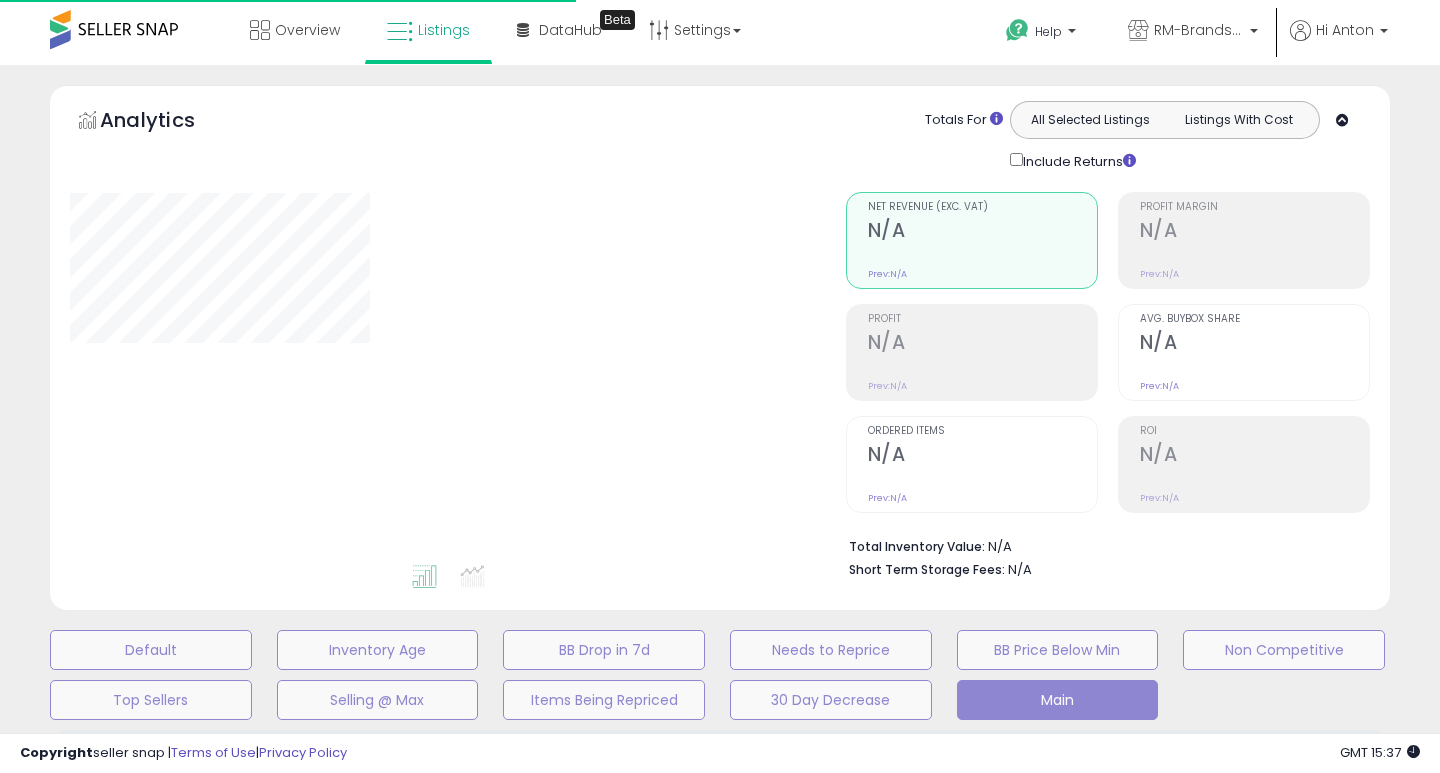 select on "**" 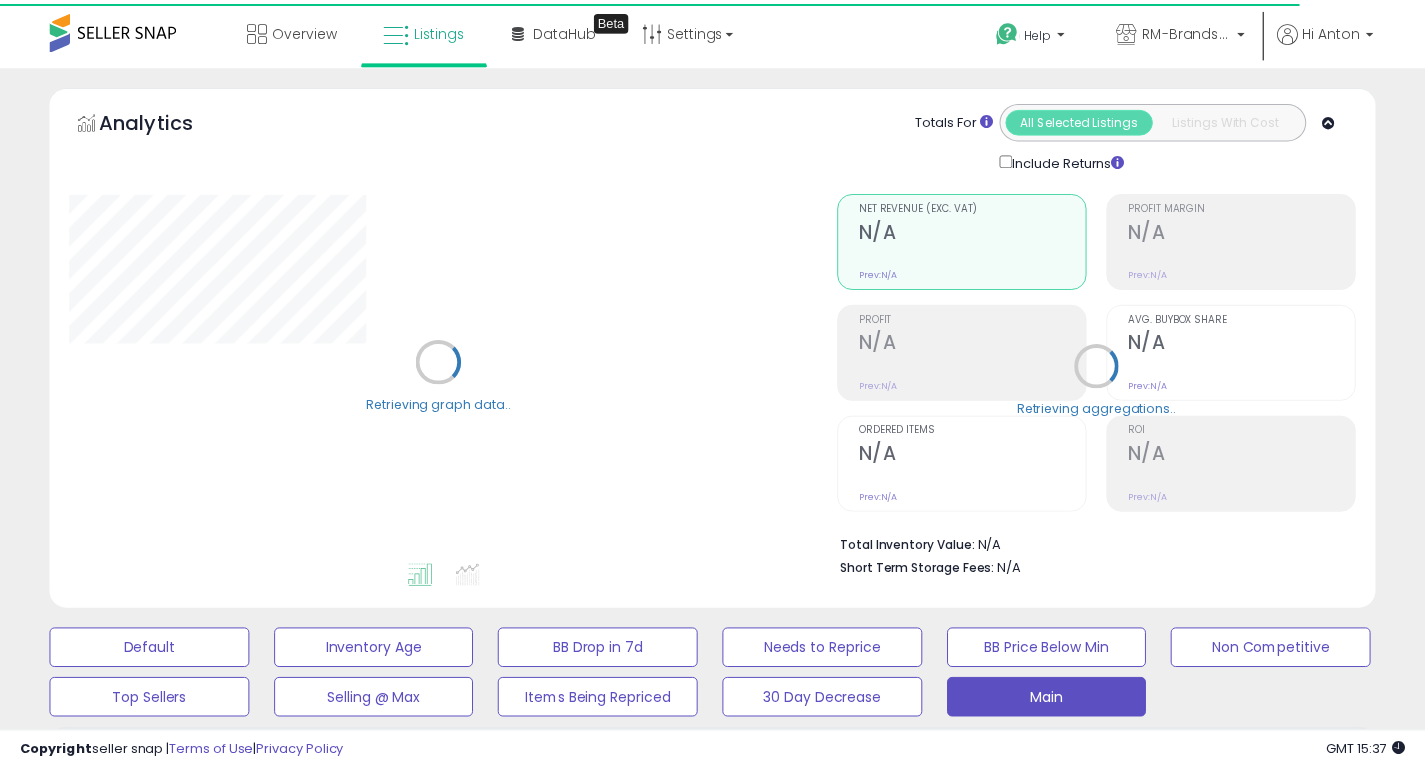 scroll, scrollTop: 0, scrollLeft: 0, axis: both 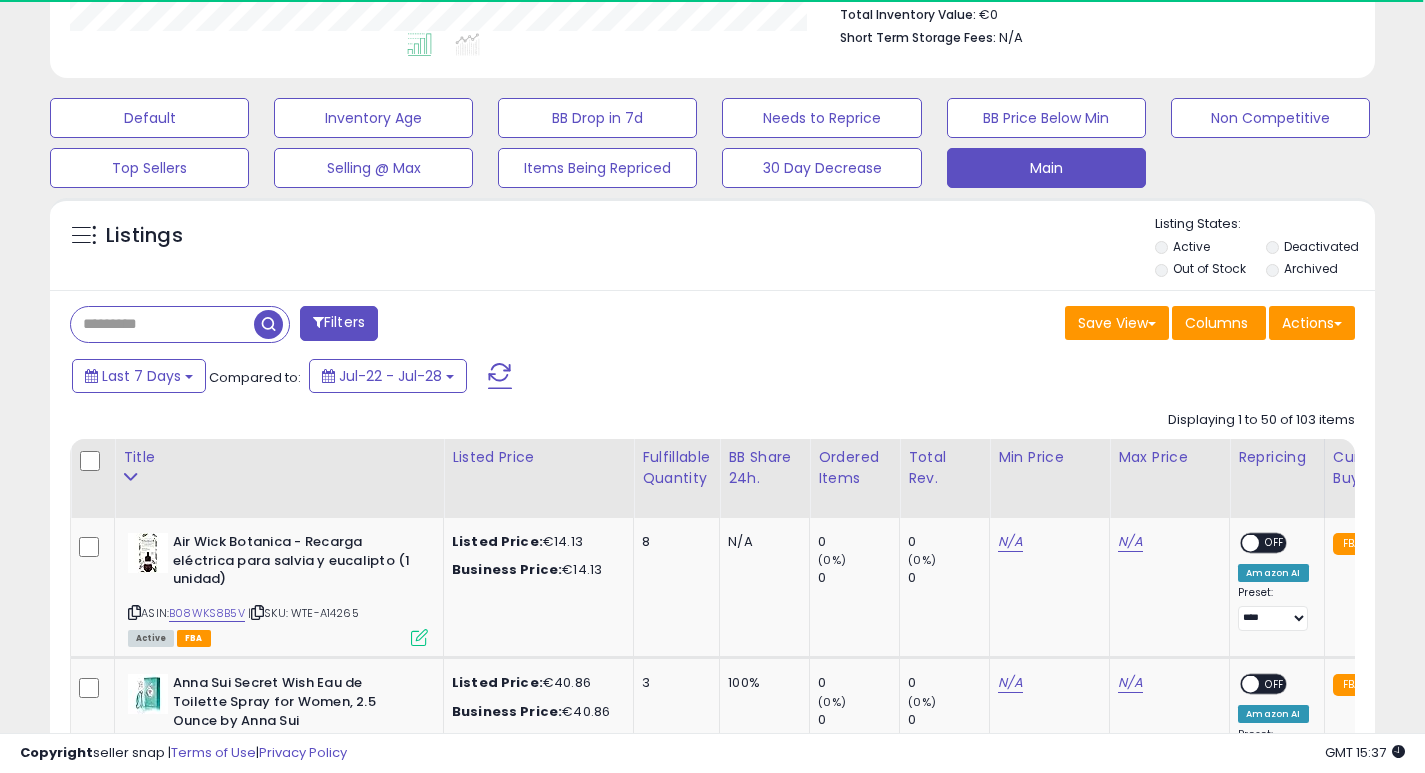 click at bounding box center [162, 324] 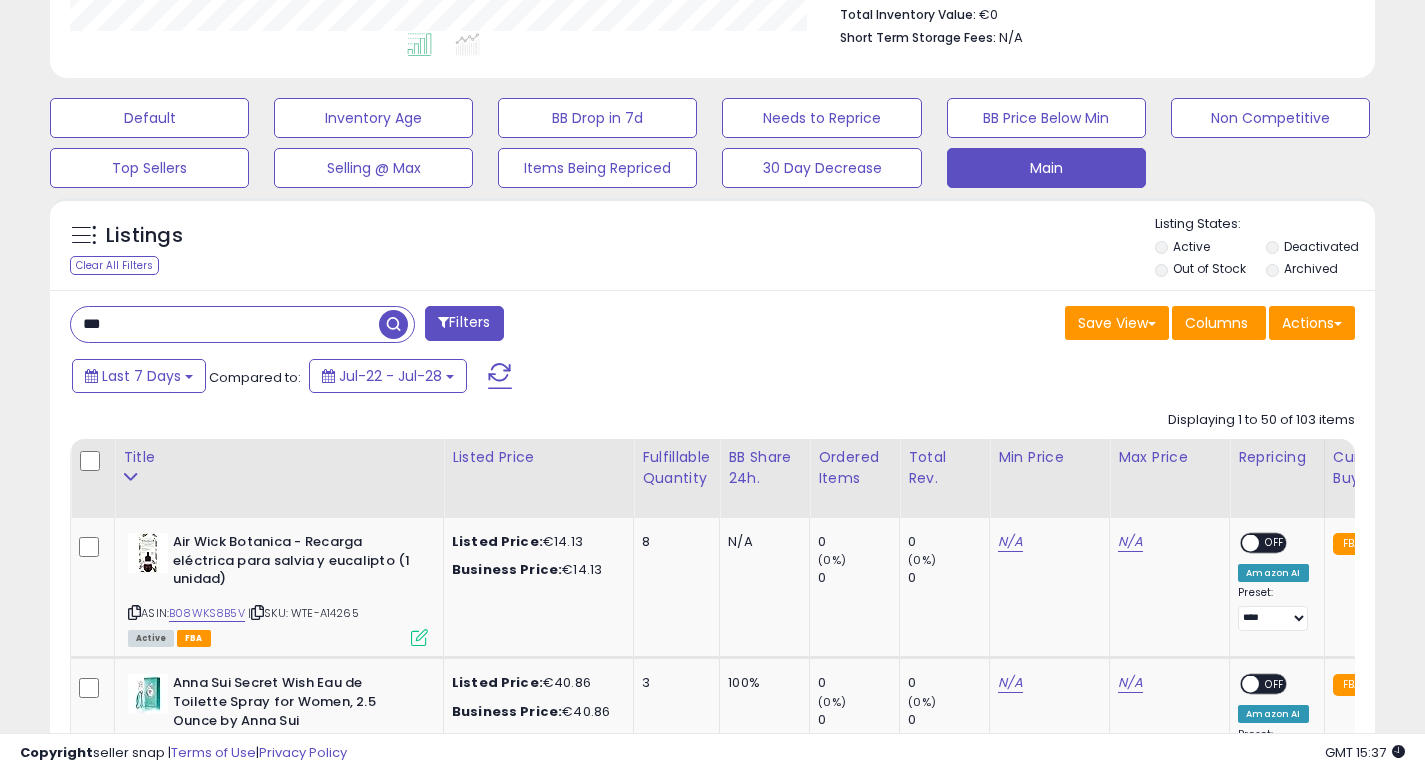 click at bounding box center [393, 324] 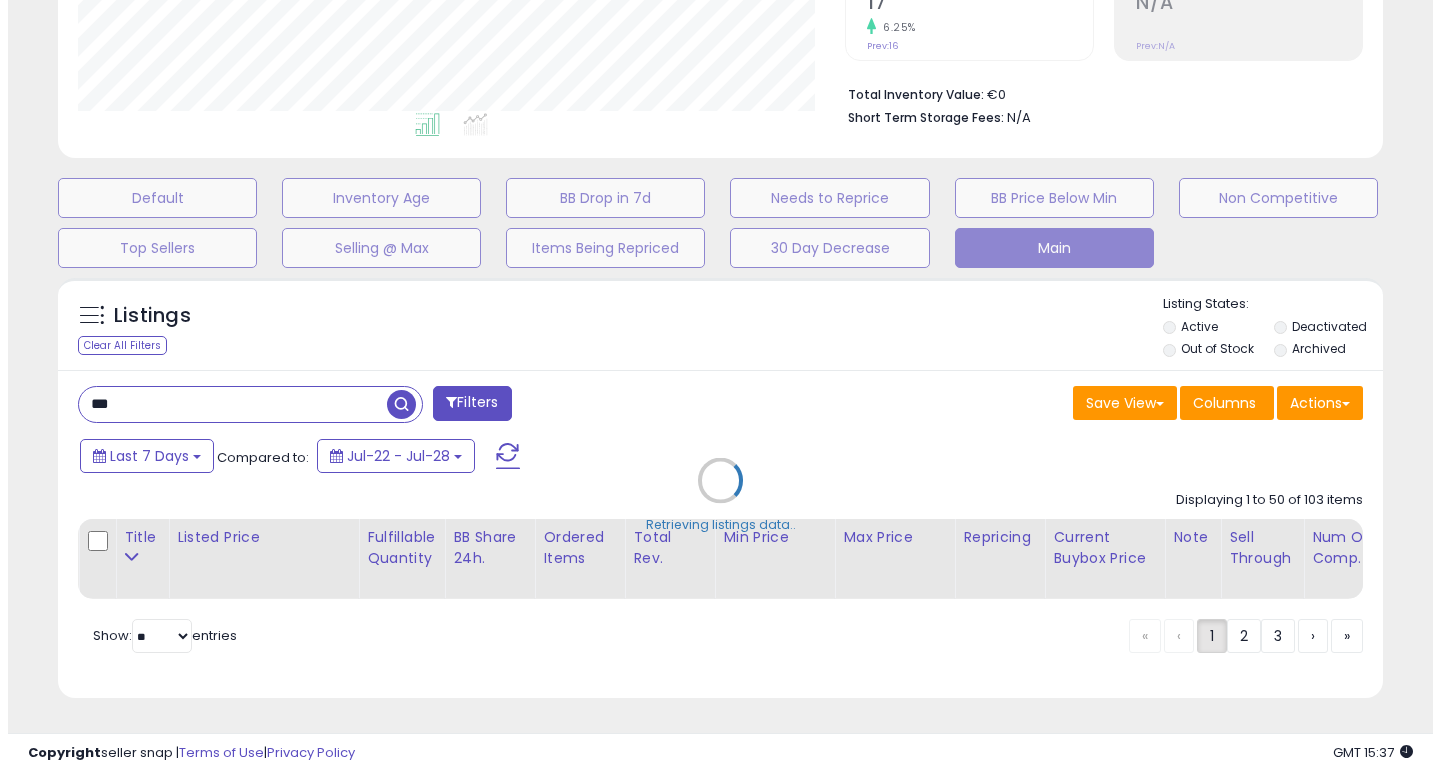 scroll, scrollTop: 467, scrollLeft: 0, axis: vertical 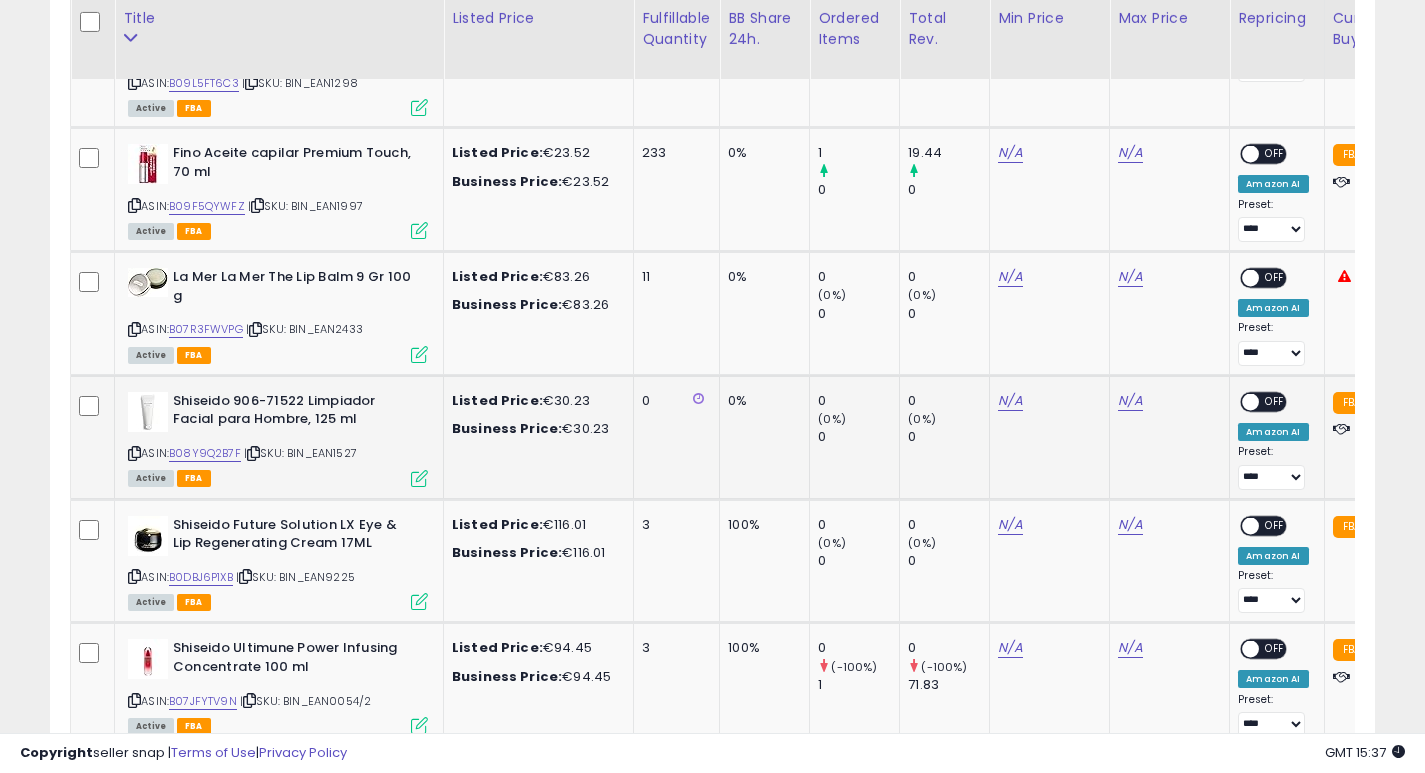 click on "0%" 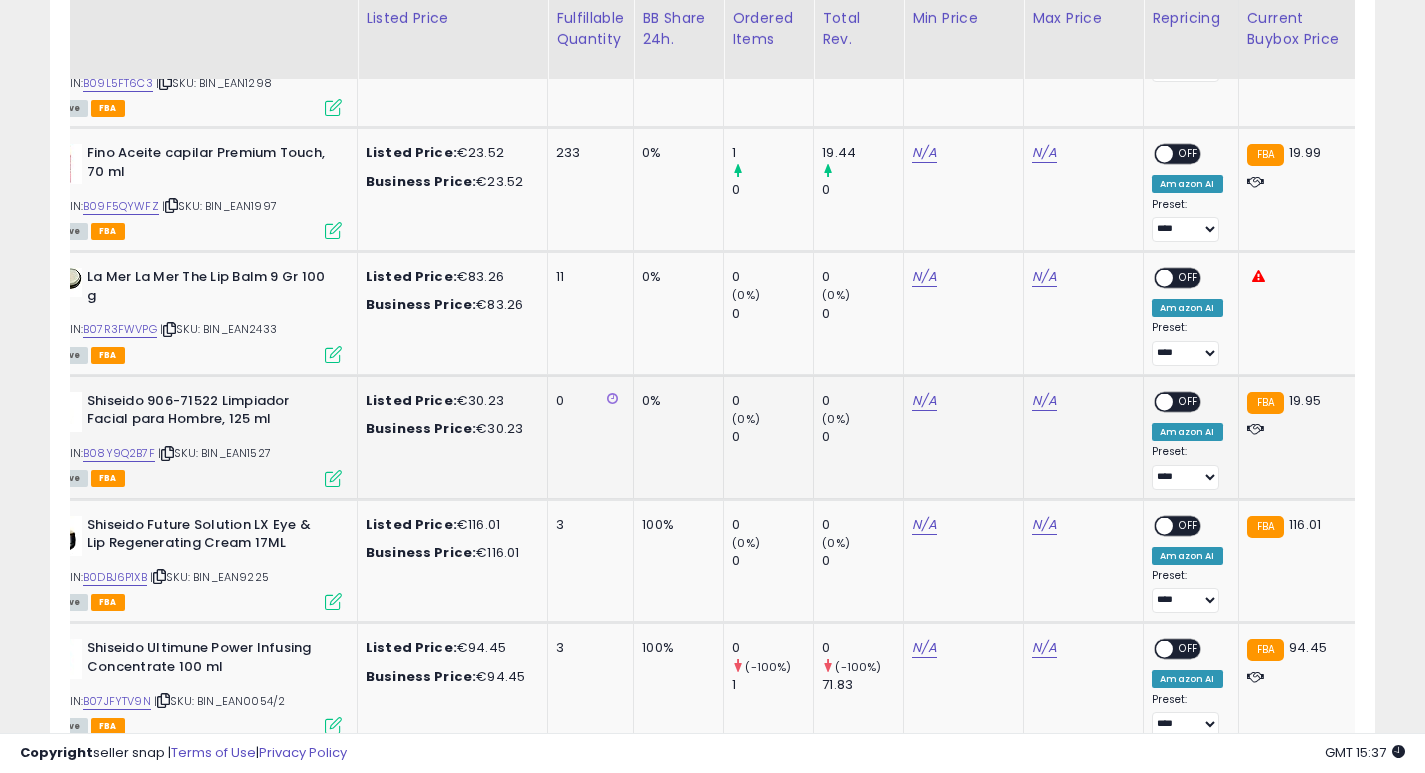 scroll, scrollTop: 0, scrollLeft: 91, axis: horizontal 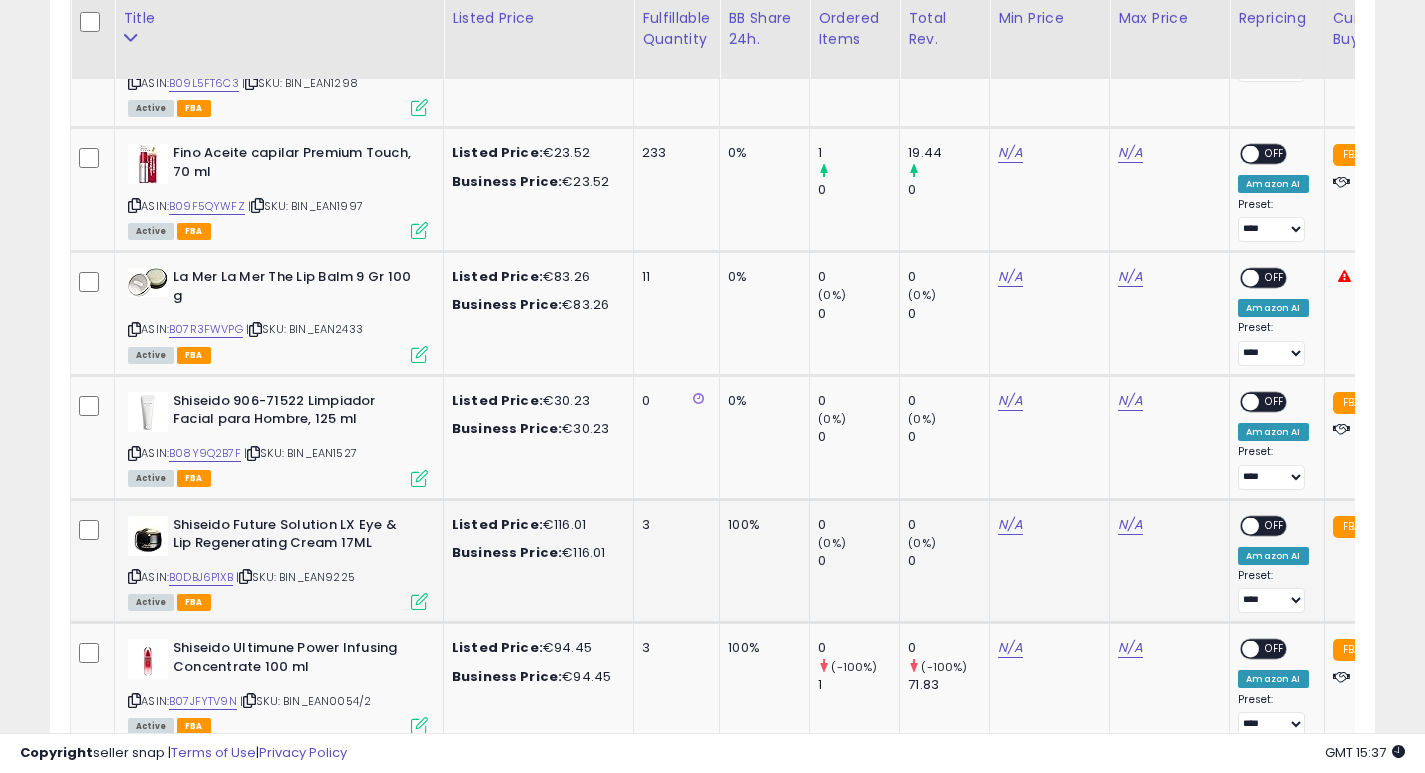 click on "3" 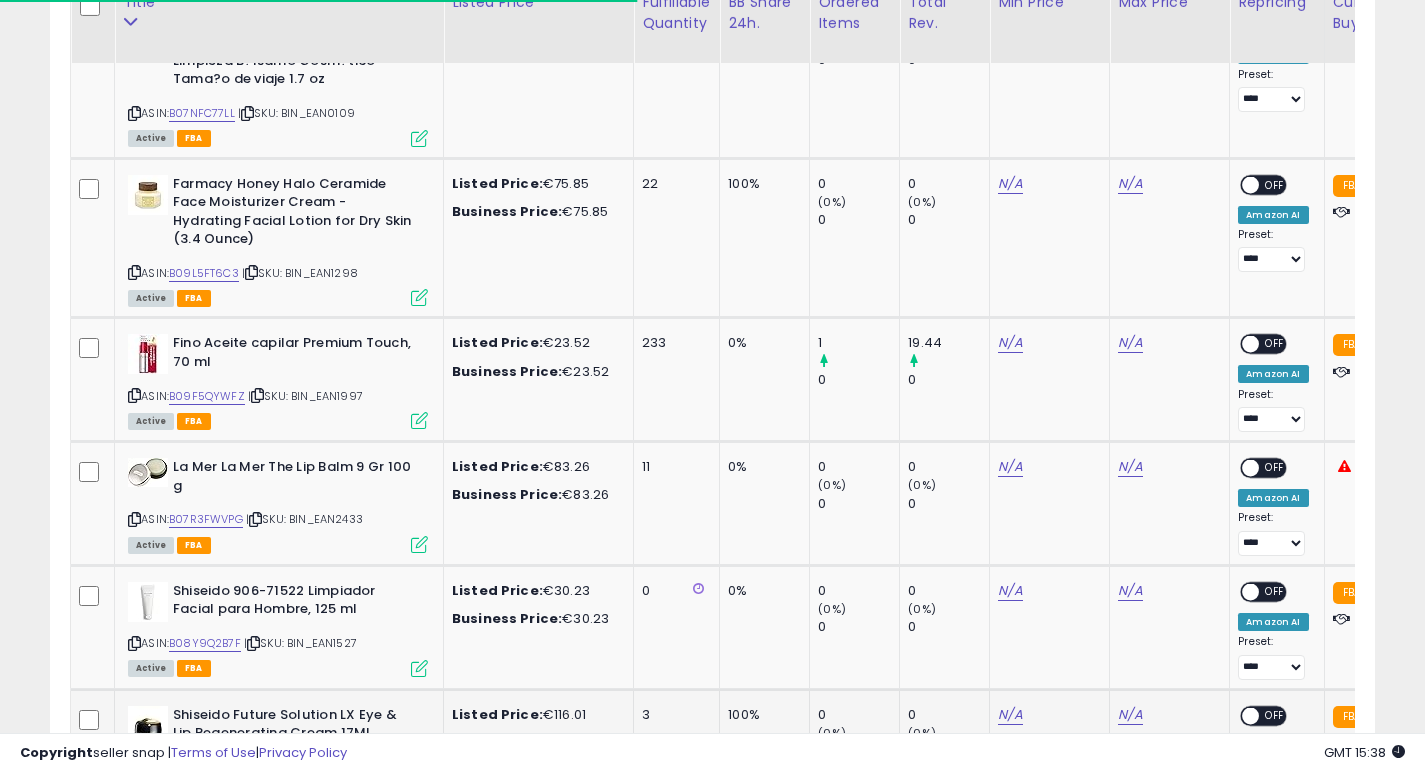 scroll 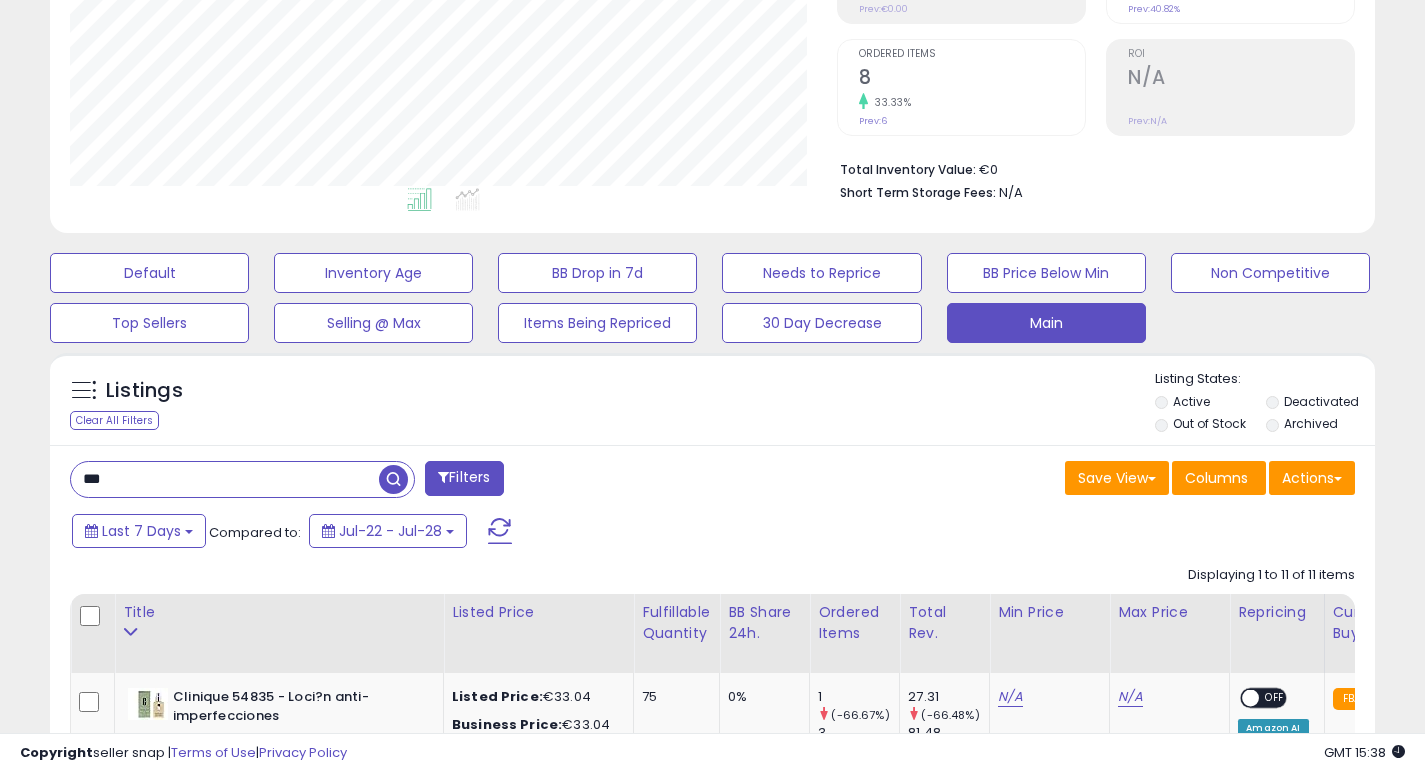 click on "***" at bounding box center (225, 479) 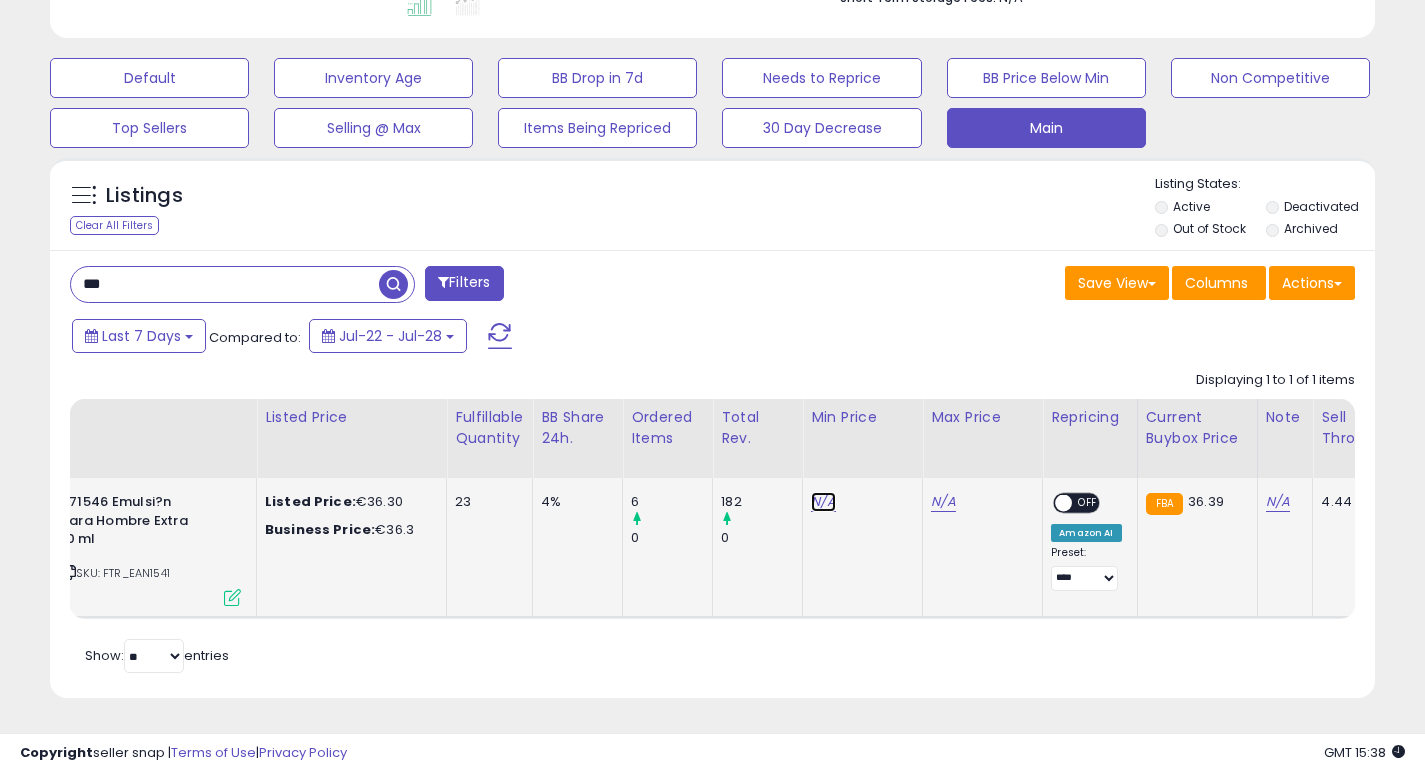 click on "N/A" at bounding box center (823, 502) 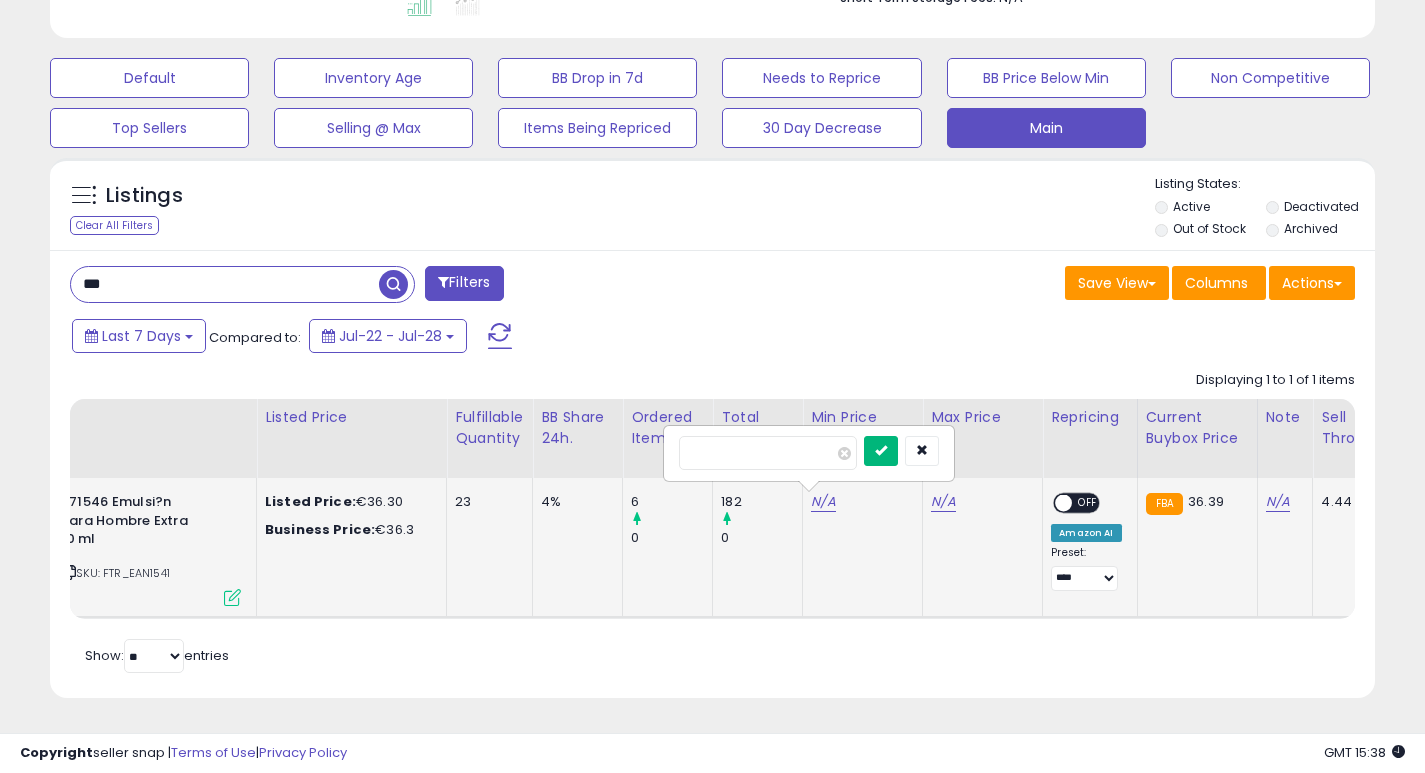 type on "**" 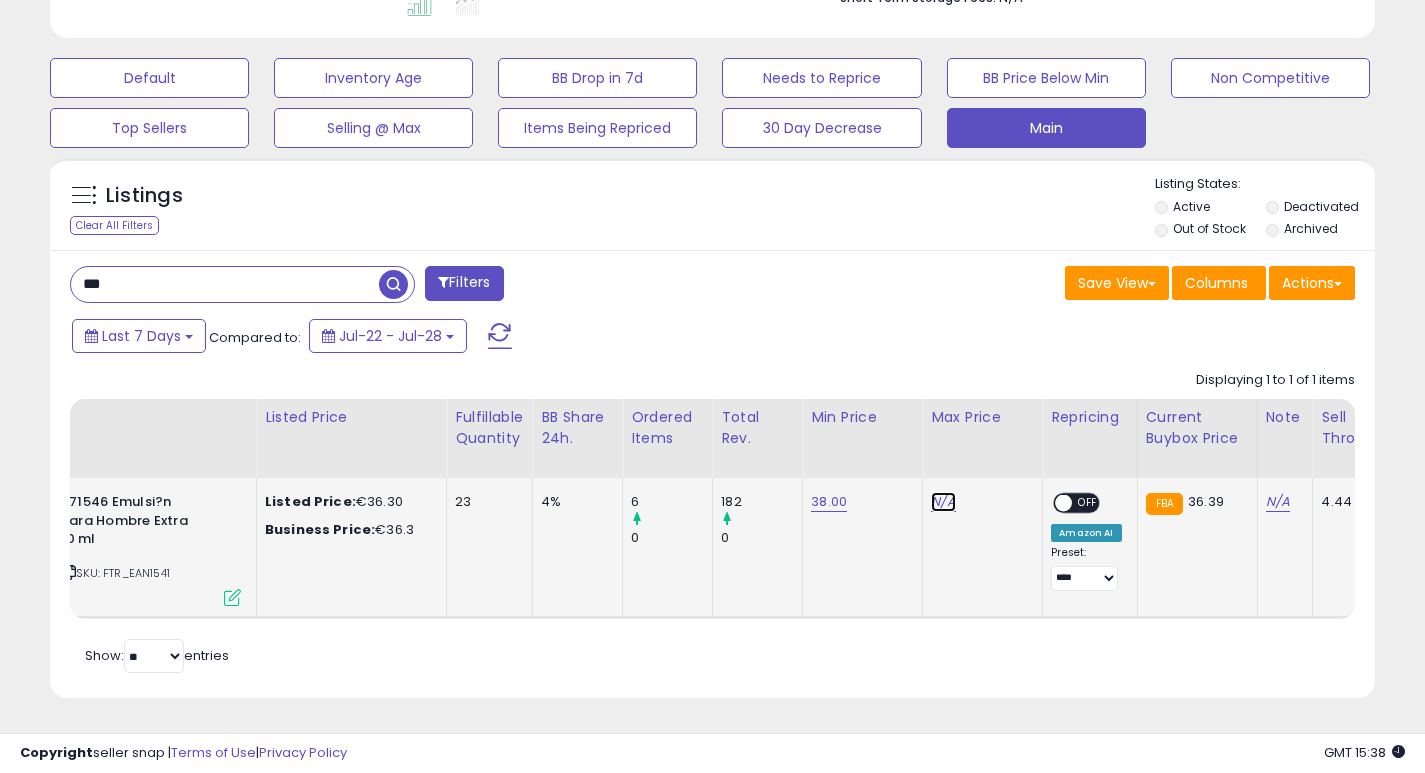 click on "N/A" at bounding box center (943, 502) 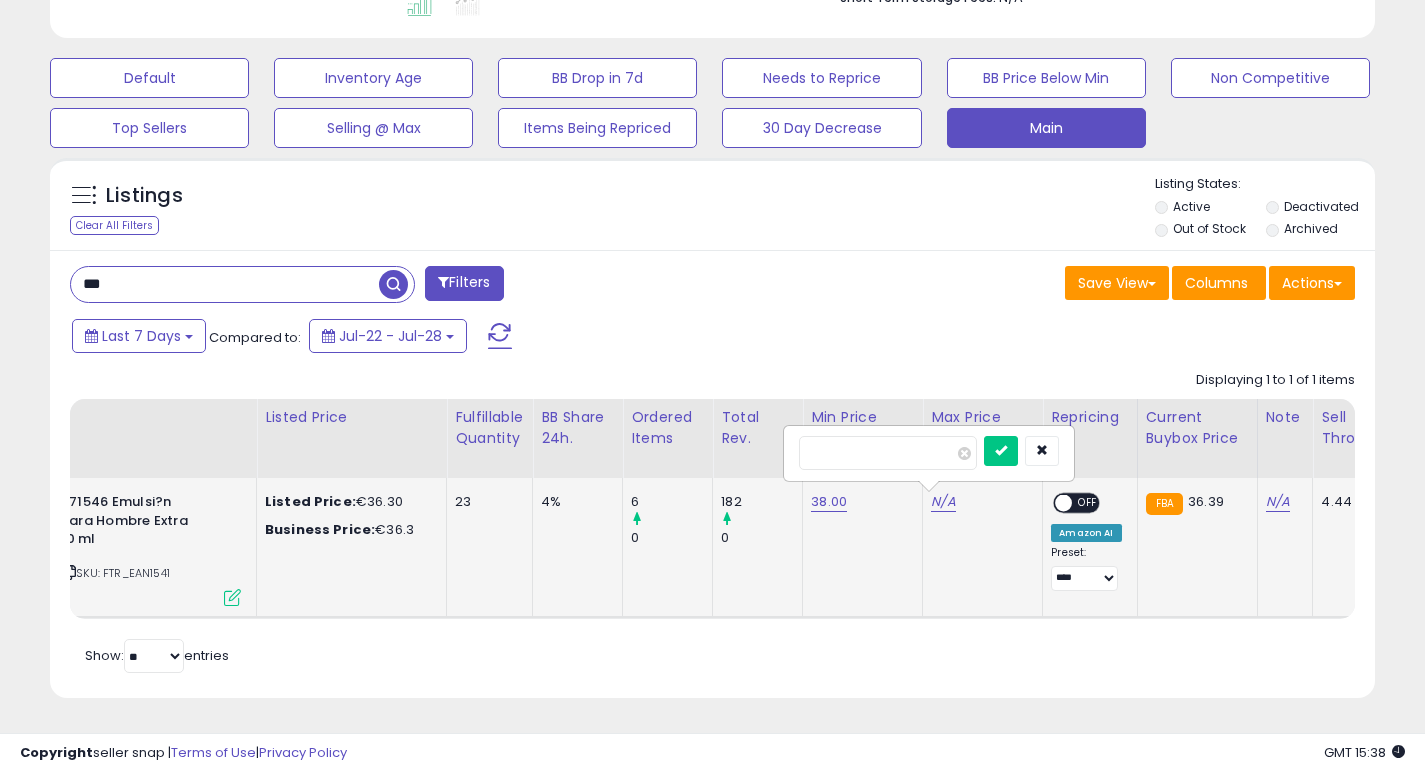 type on "**" 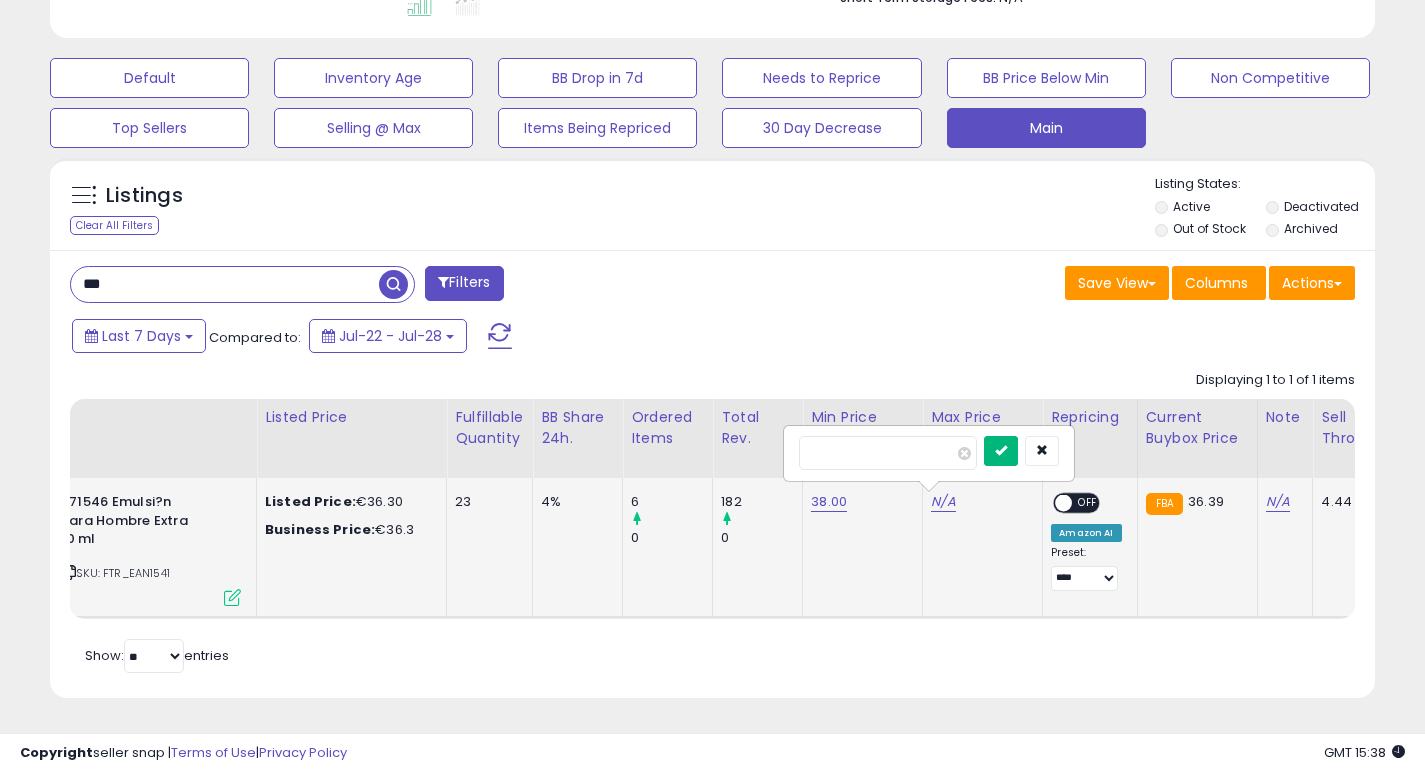 click at bounding box center [1001, 450] 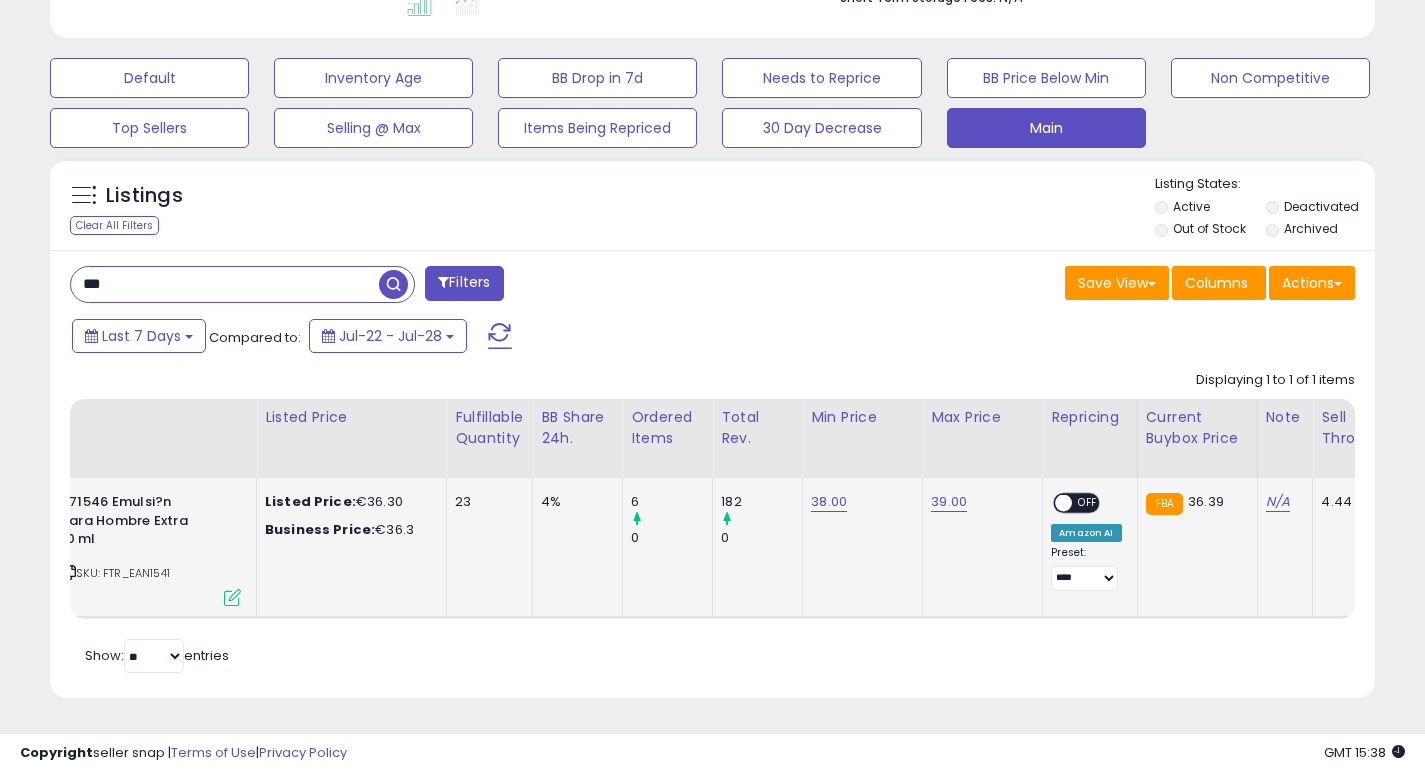 click at bounding box center (1064, 503) 